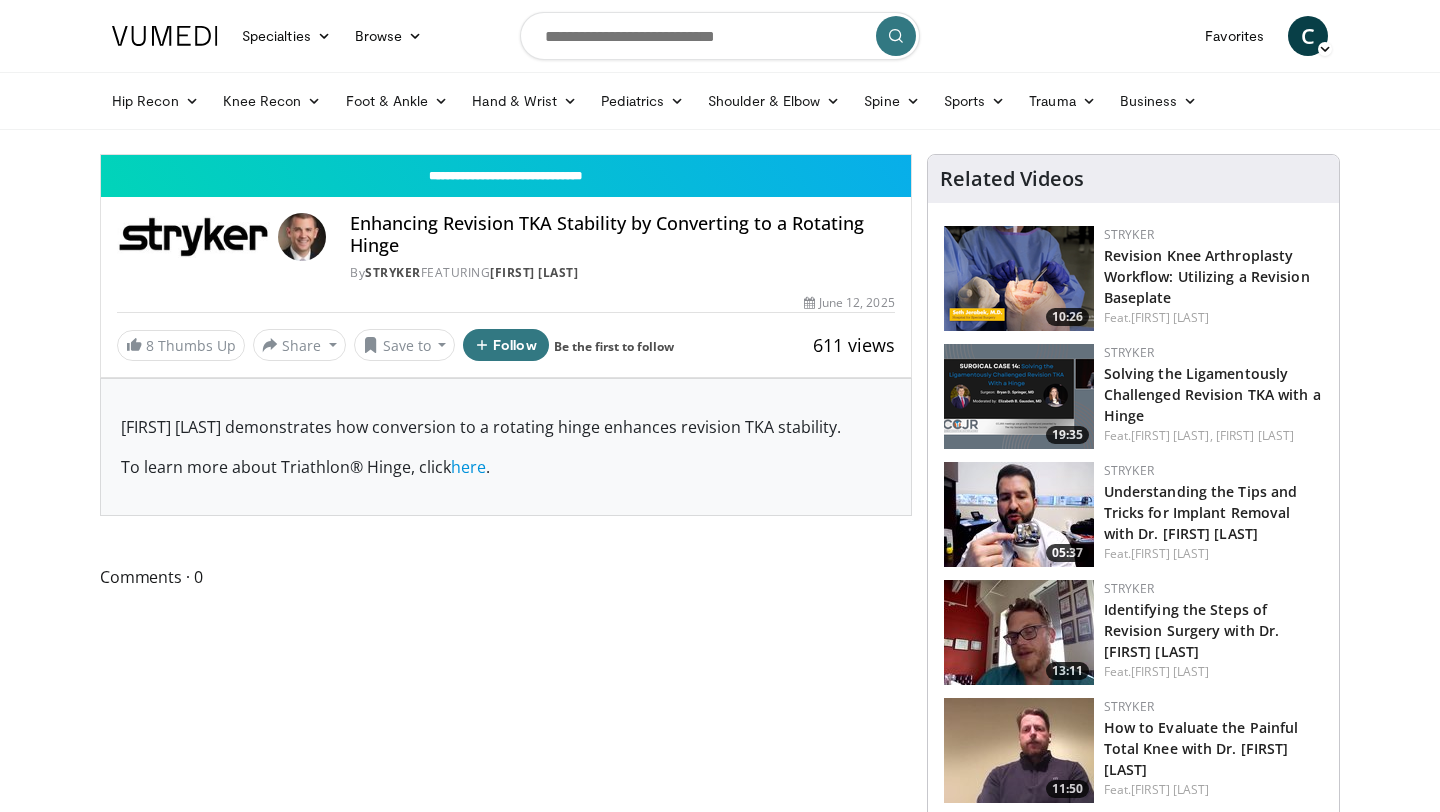 scroll, scrollTop: 0, scrollLeft: 0, axis: both 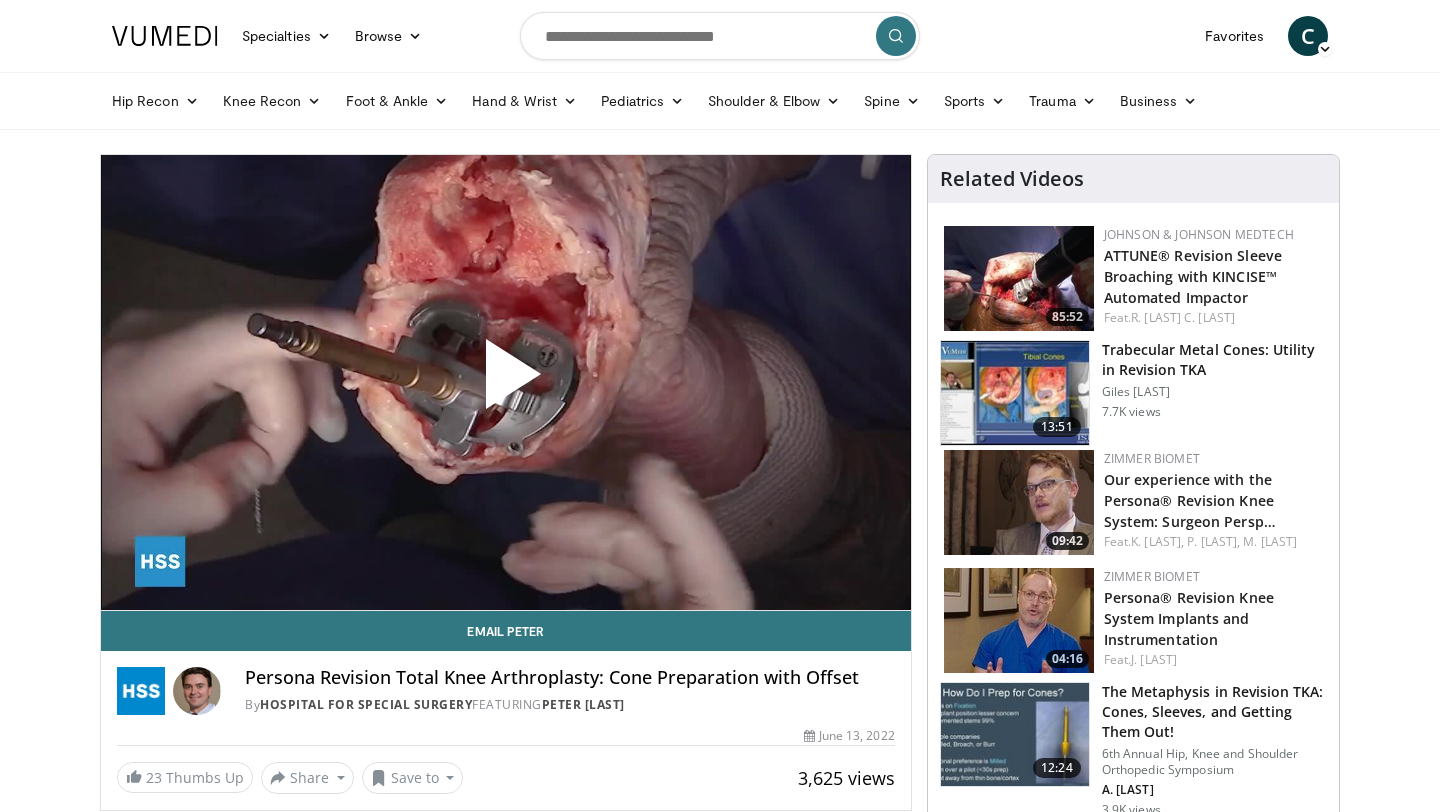 click at bounding box center (506, 382) 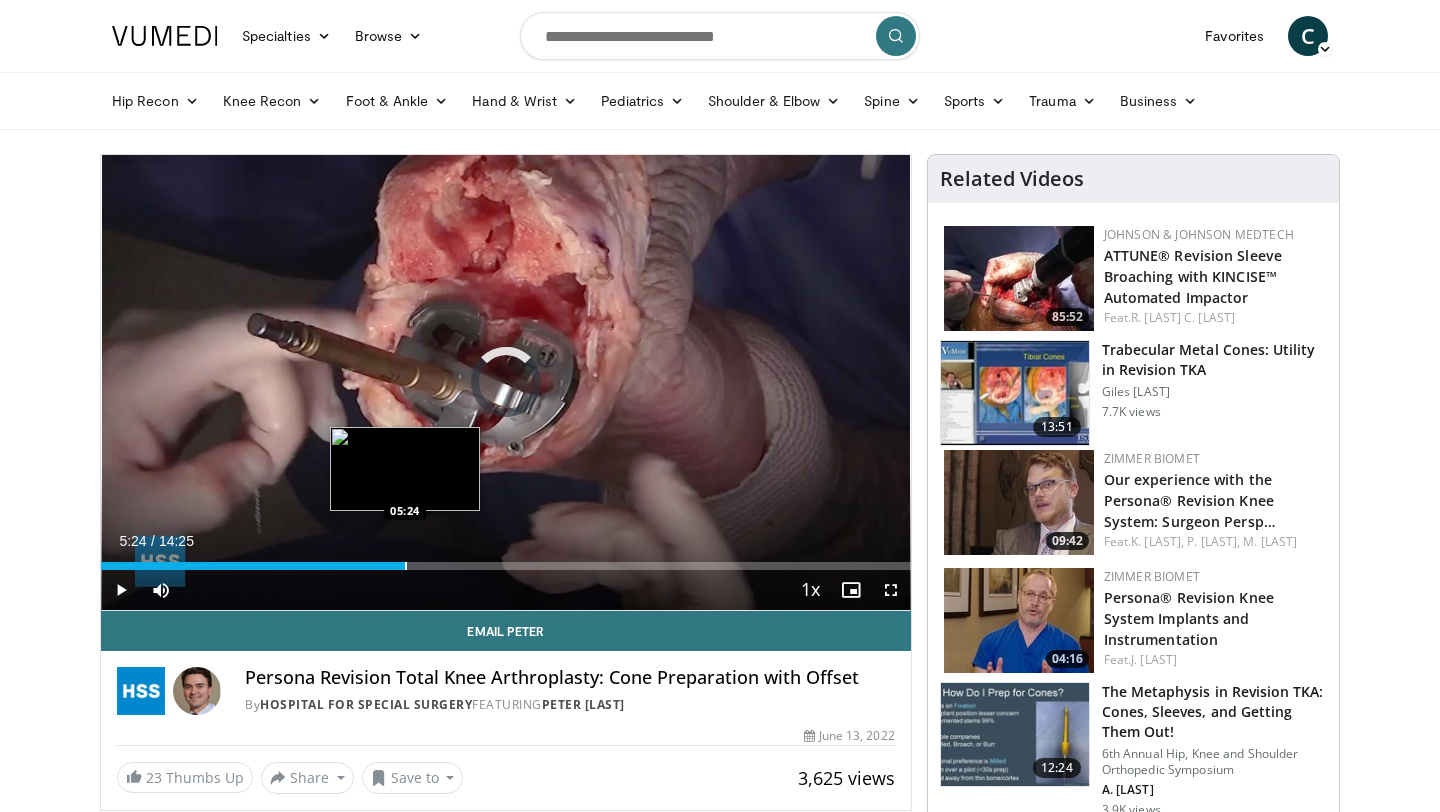 click at bounding box center [406, 566] 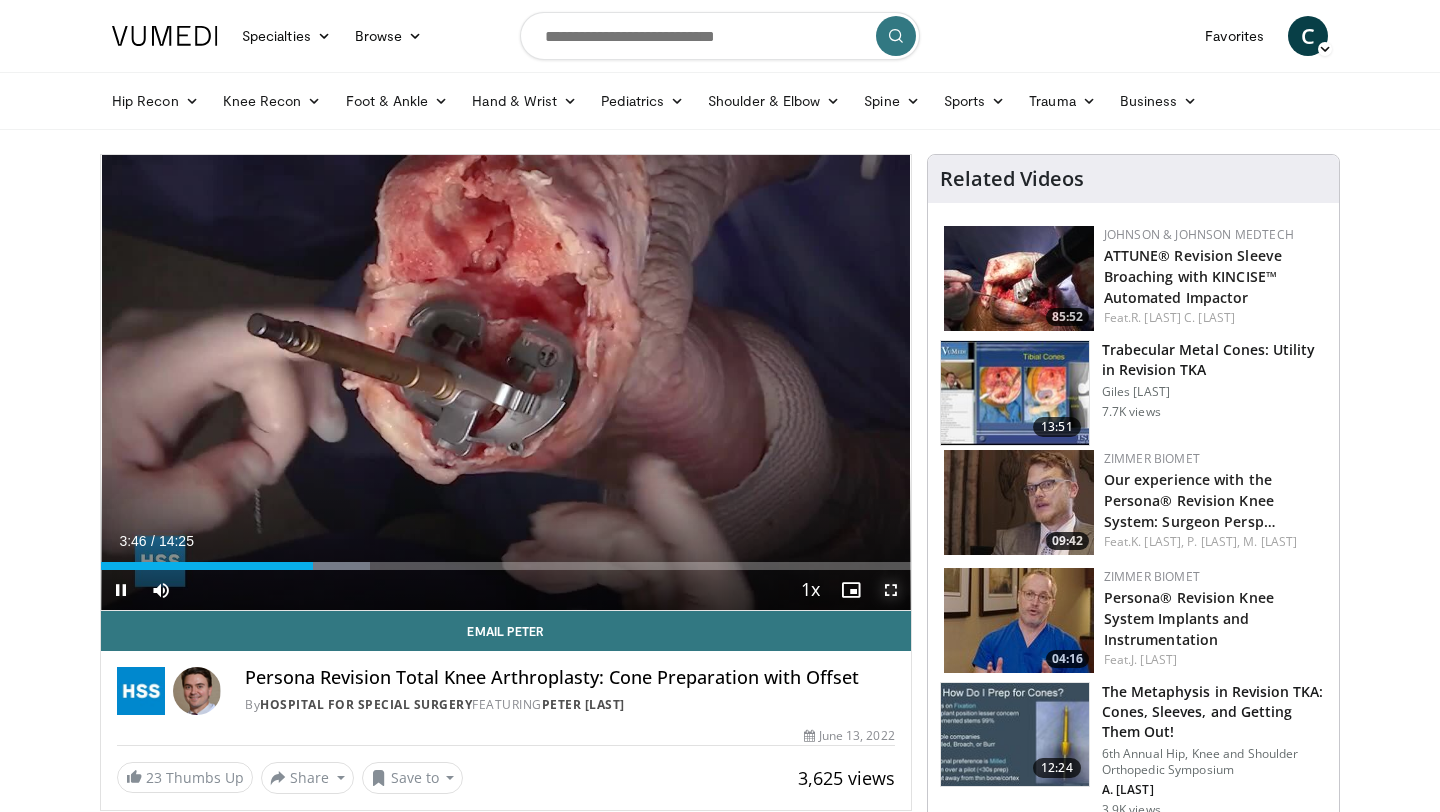 click at bounding box center [891, 590] 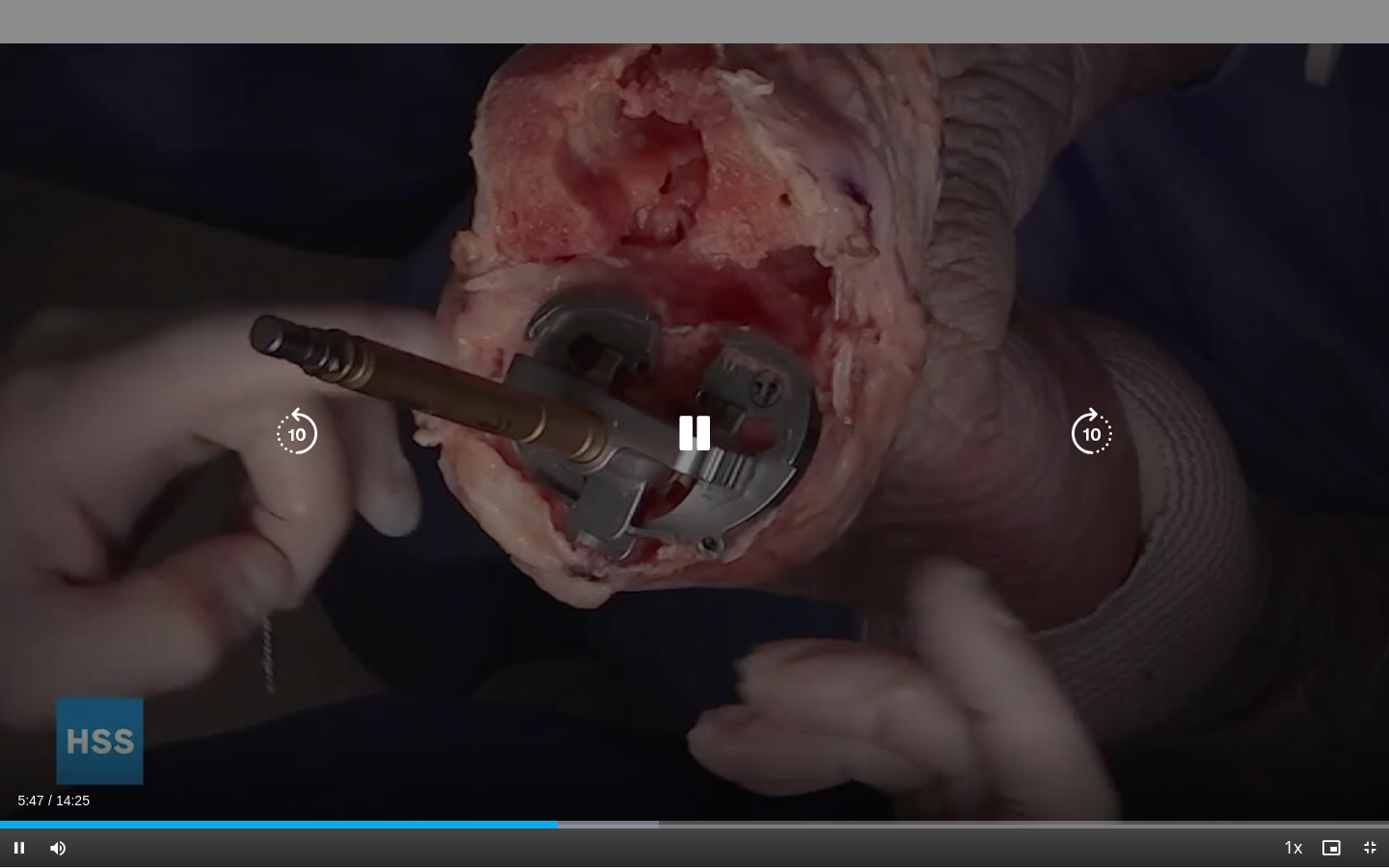 click at bounding box center [694, 434] 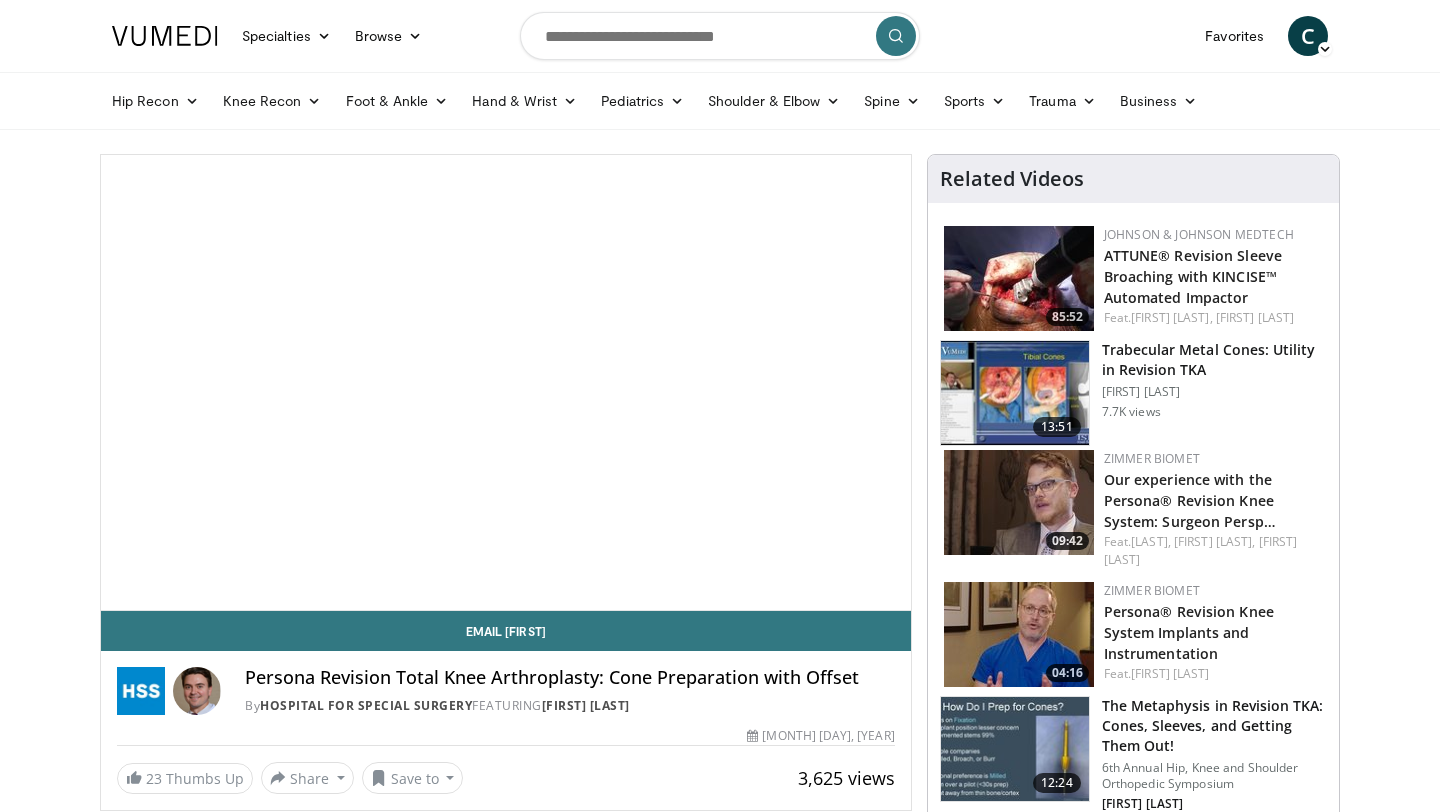 scroll, scrollTop: 0, scrollLeft: 0, axis: both 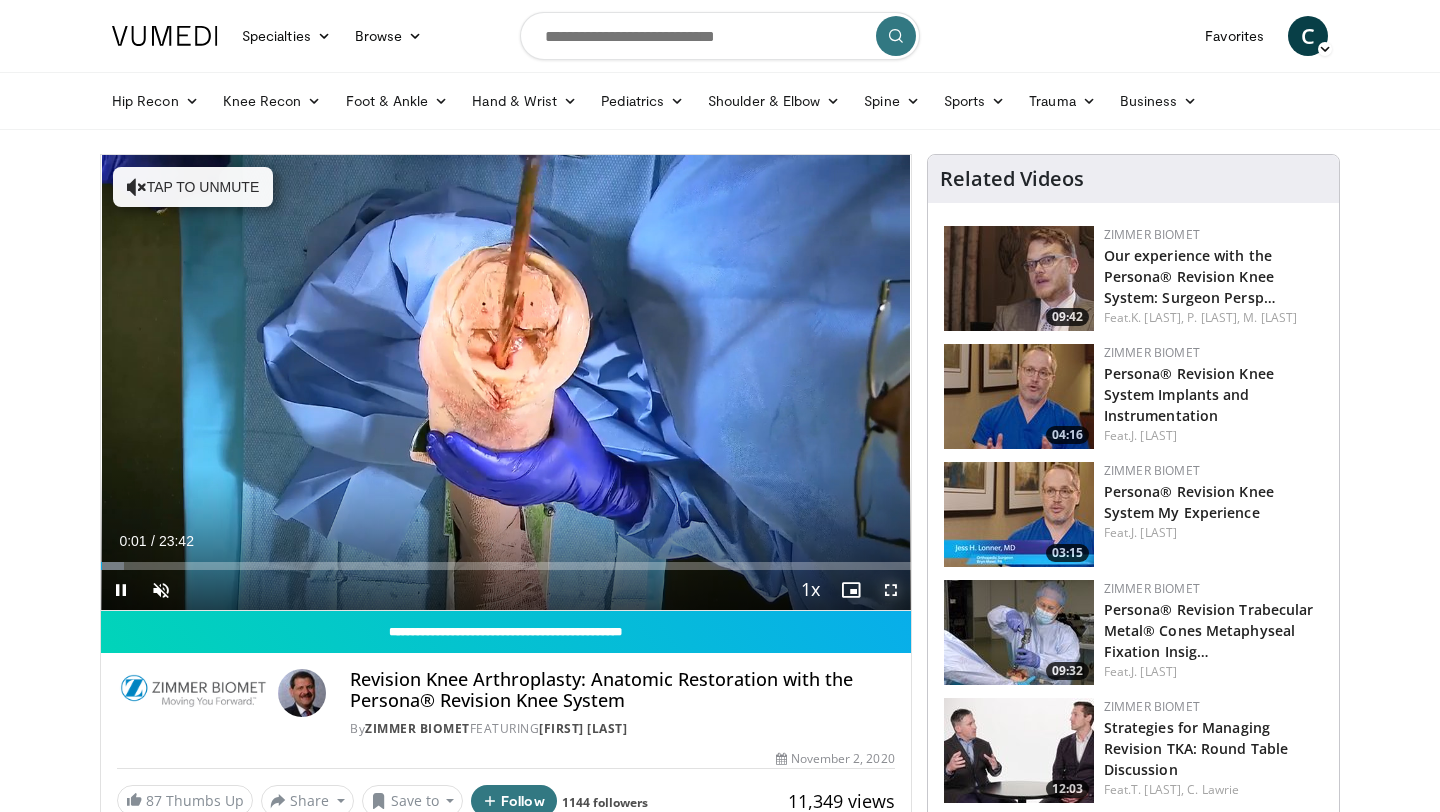 click at bounding box center [891, 590] 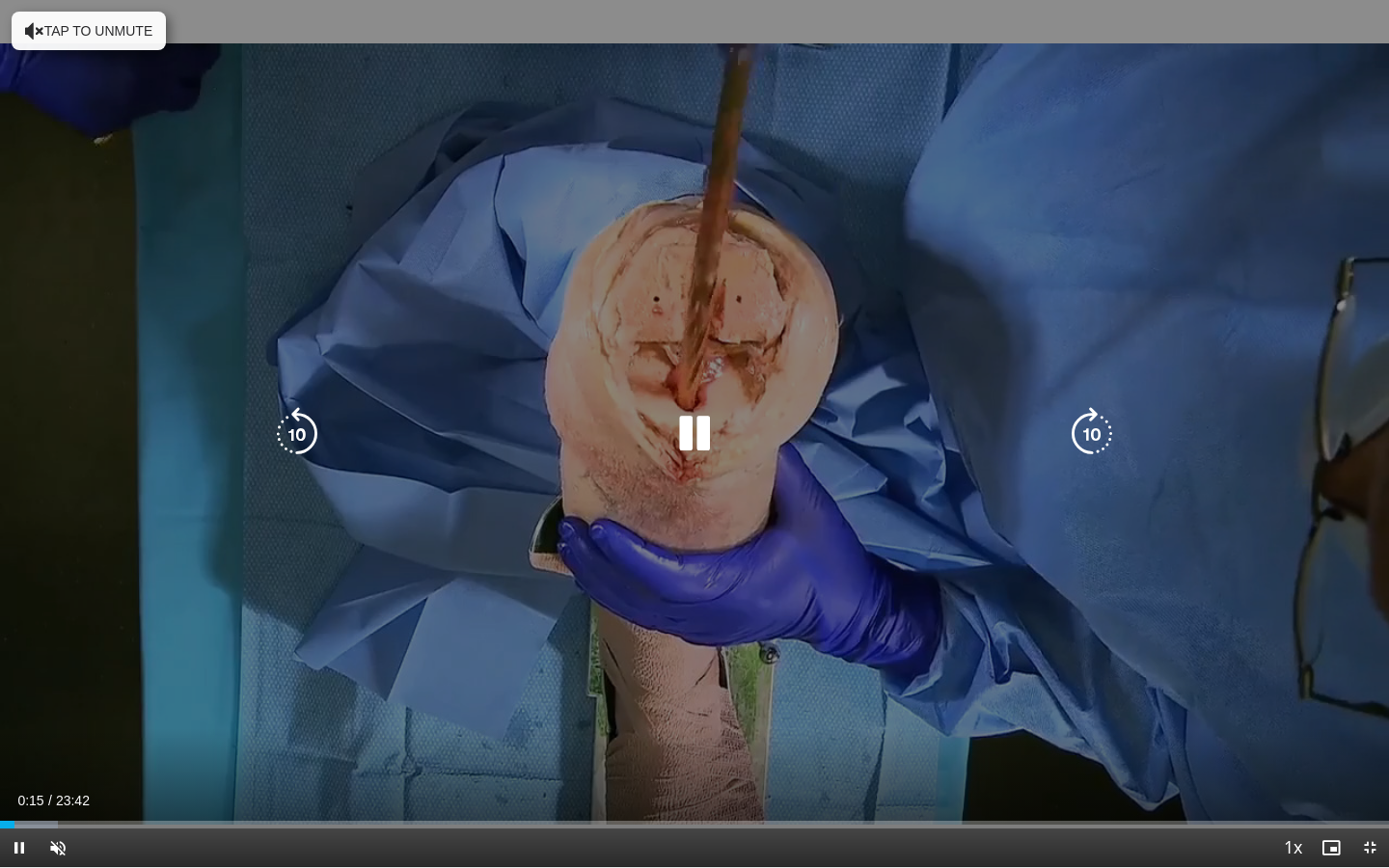 click on "Tap to unmute" at bounding box center (89, 31) 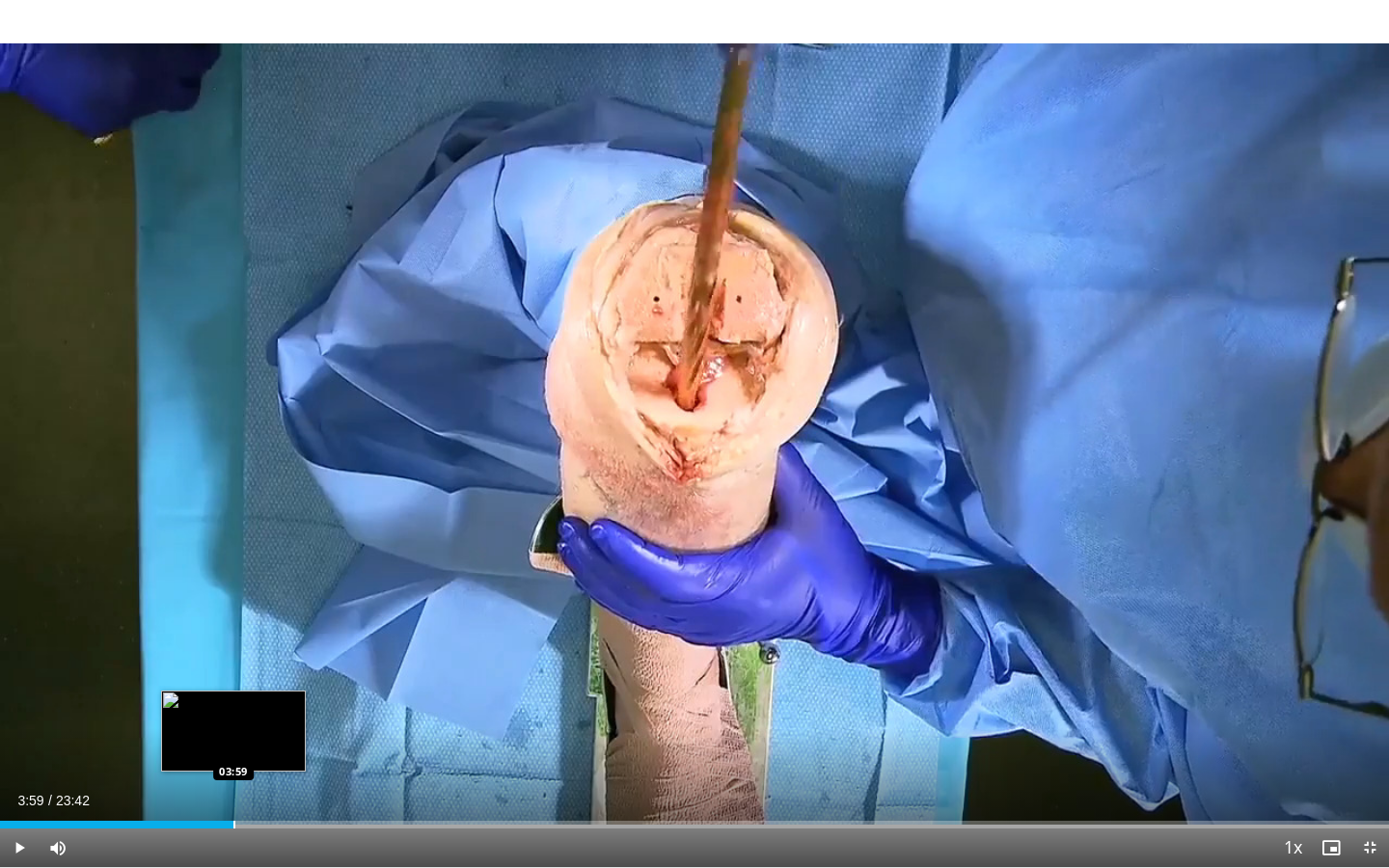 click at bounding box center (234, 825) 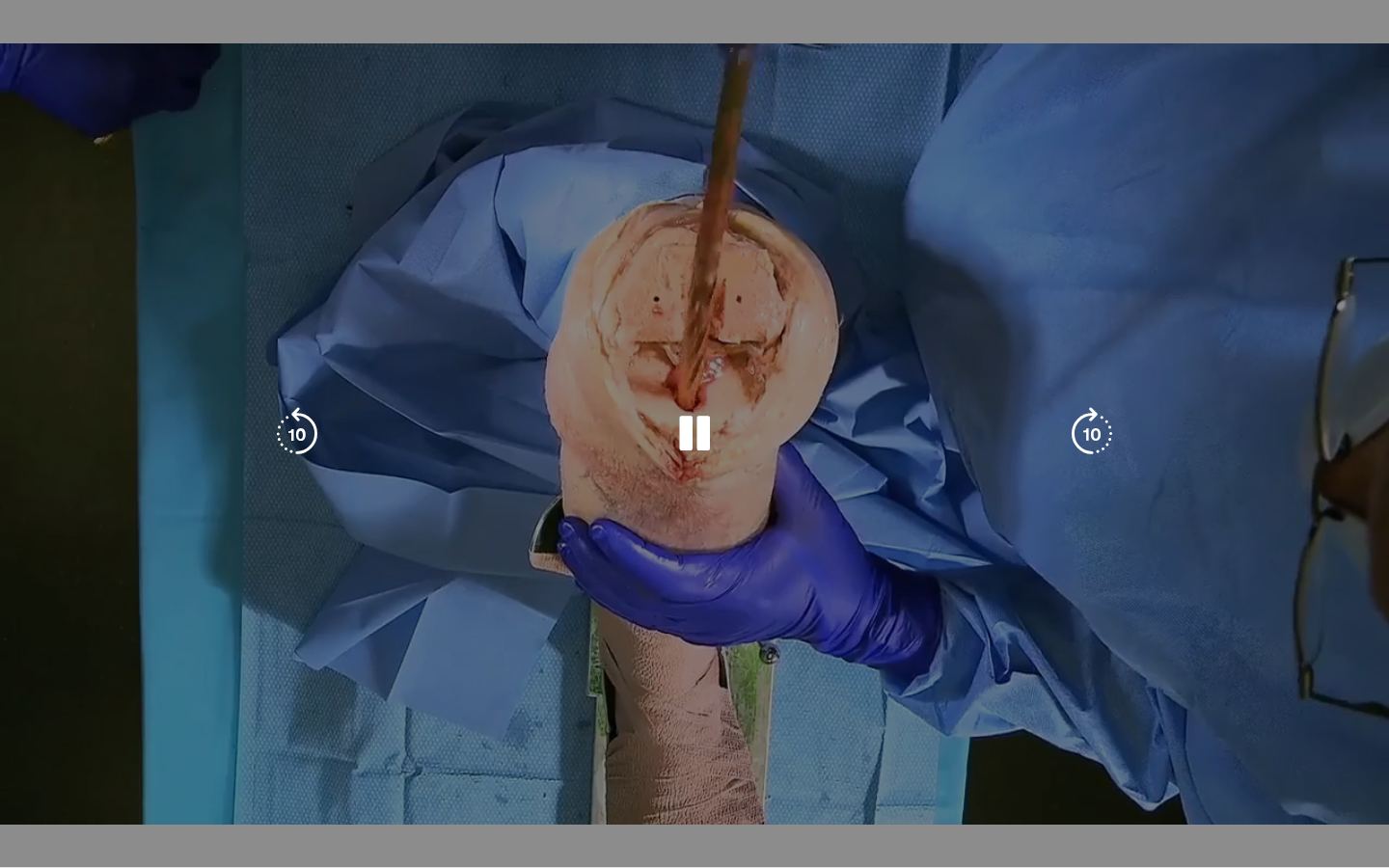click on "**********" at bounding box center (694, 434) 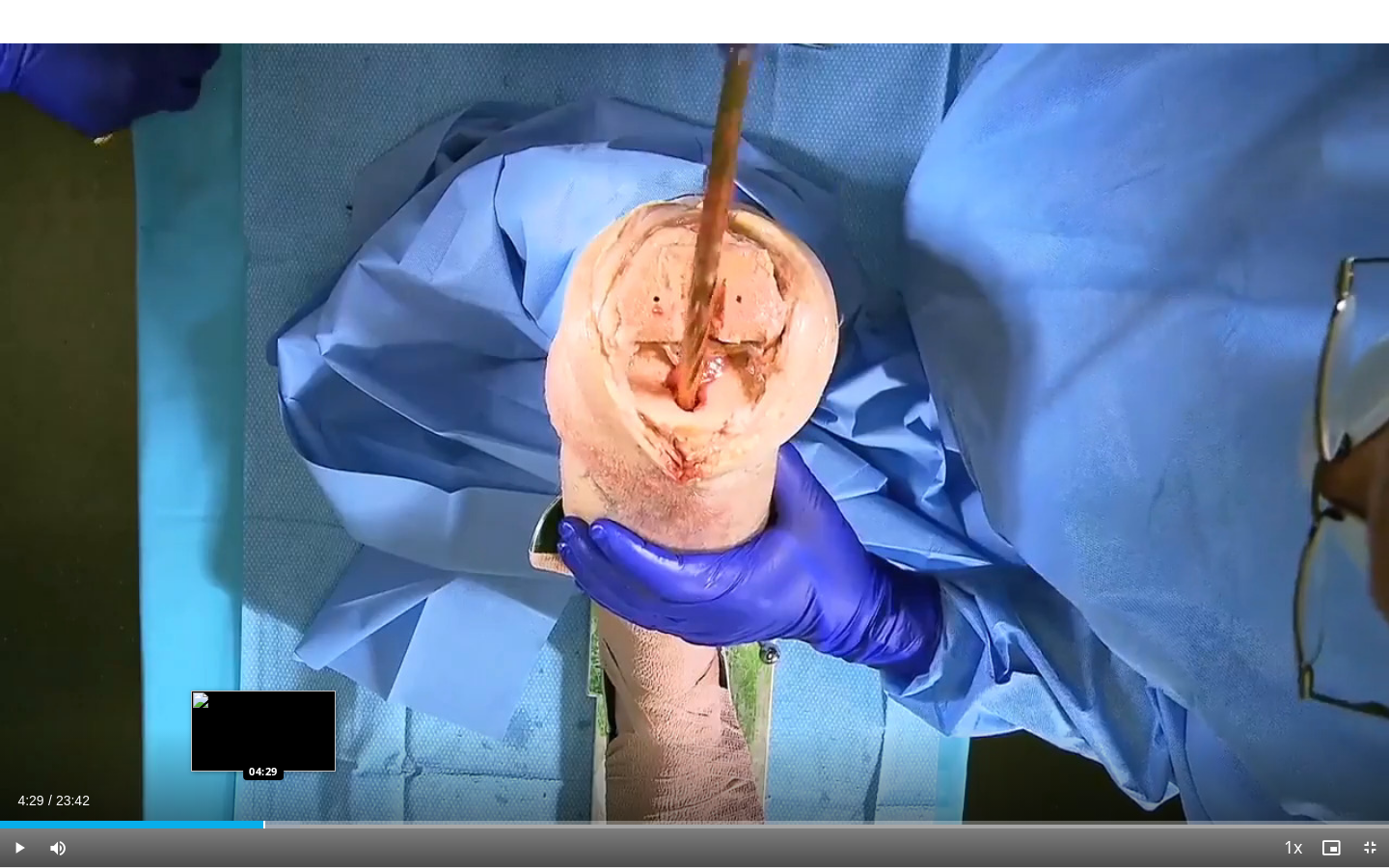 click at bounding box center (264, 825) 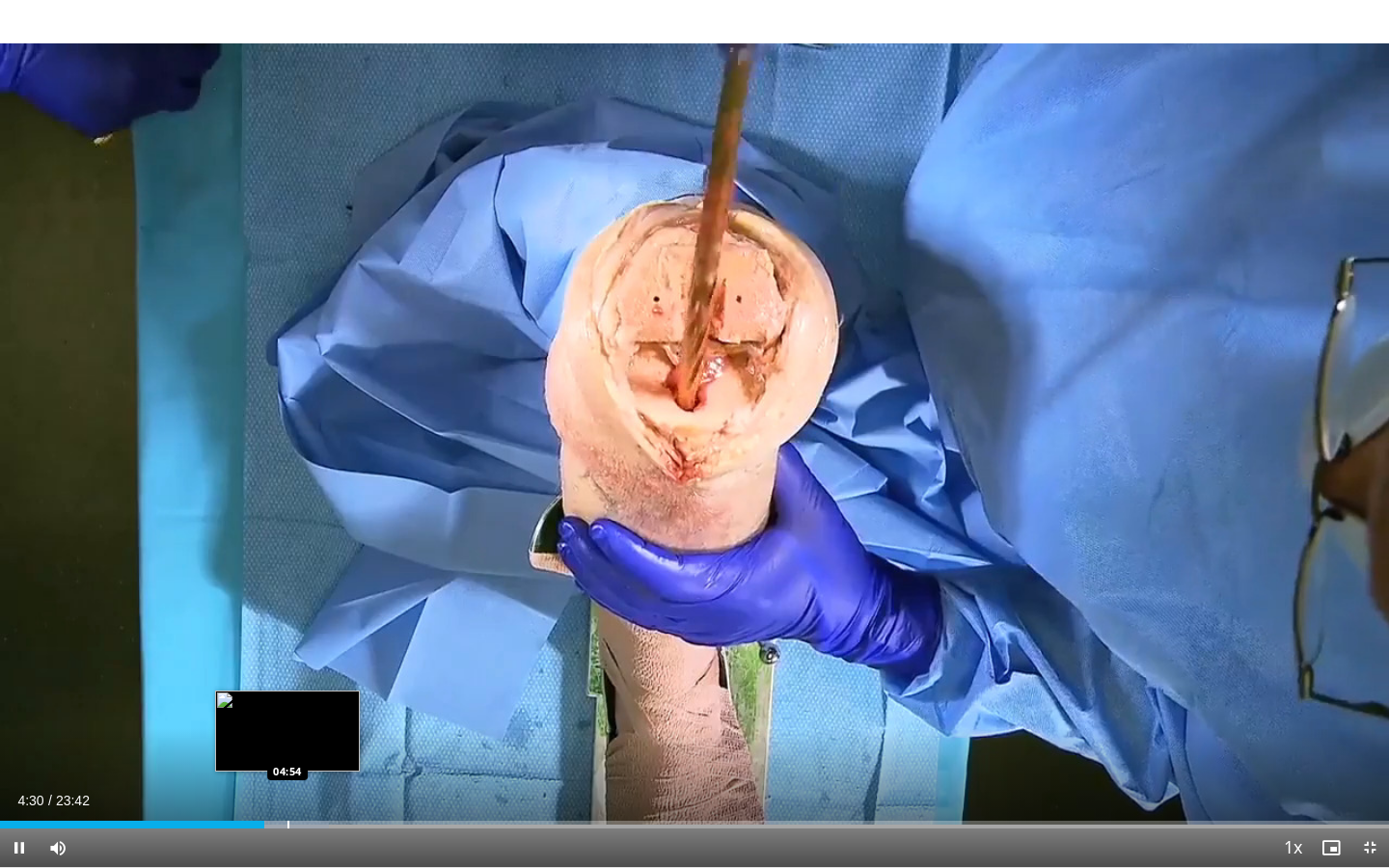 click at bounding box center [288, 825] 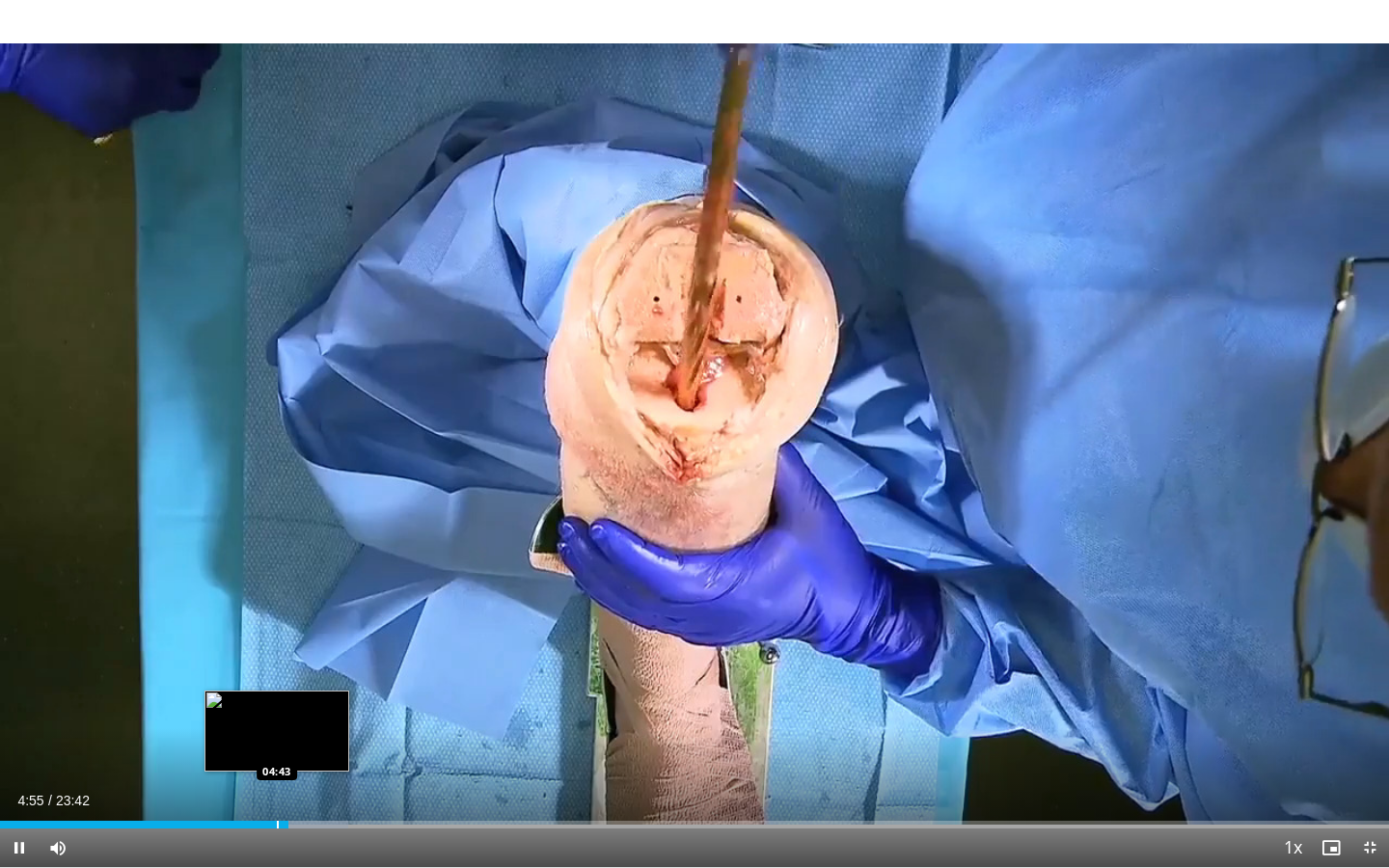 click at bounding box center (278, 825) 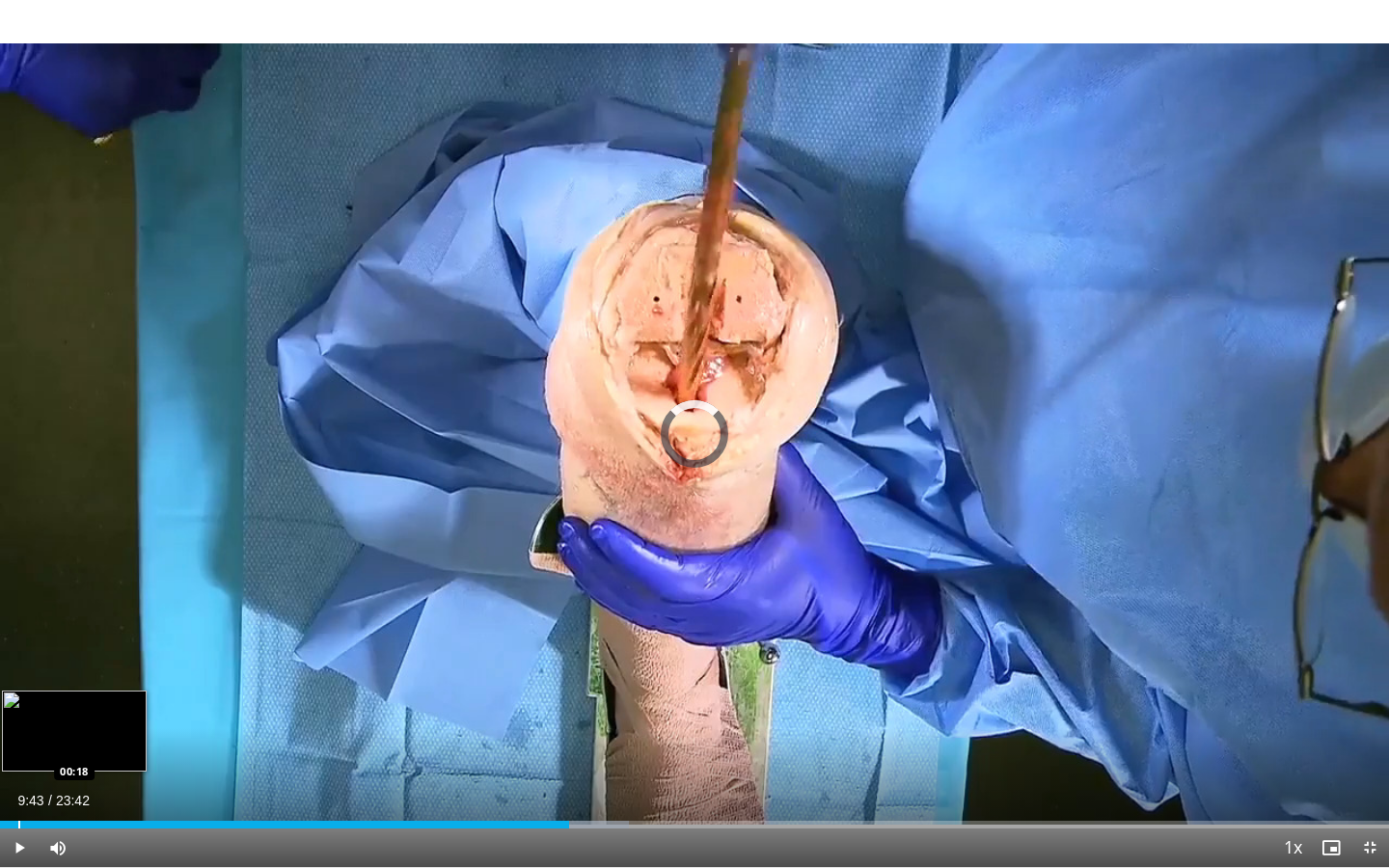 click at bounding box center (19, 825) 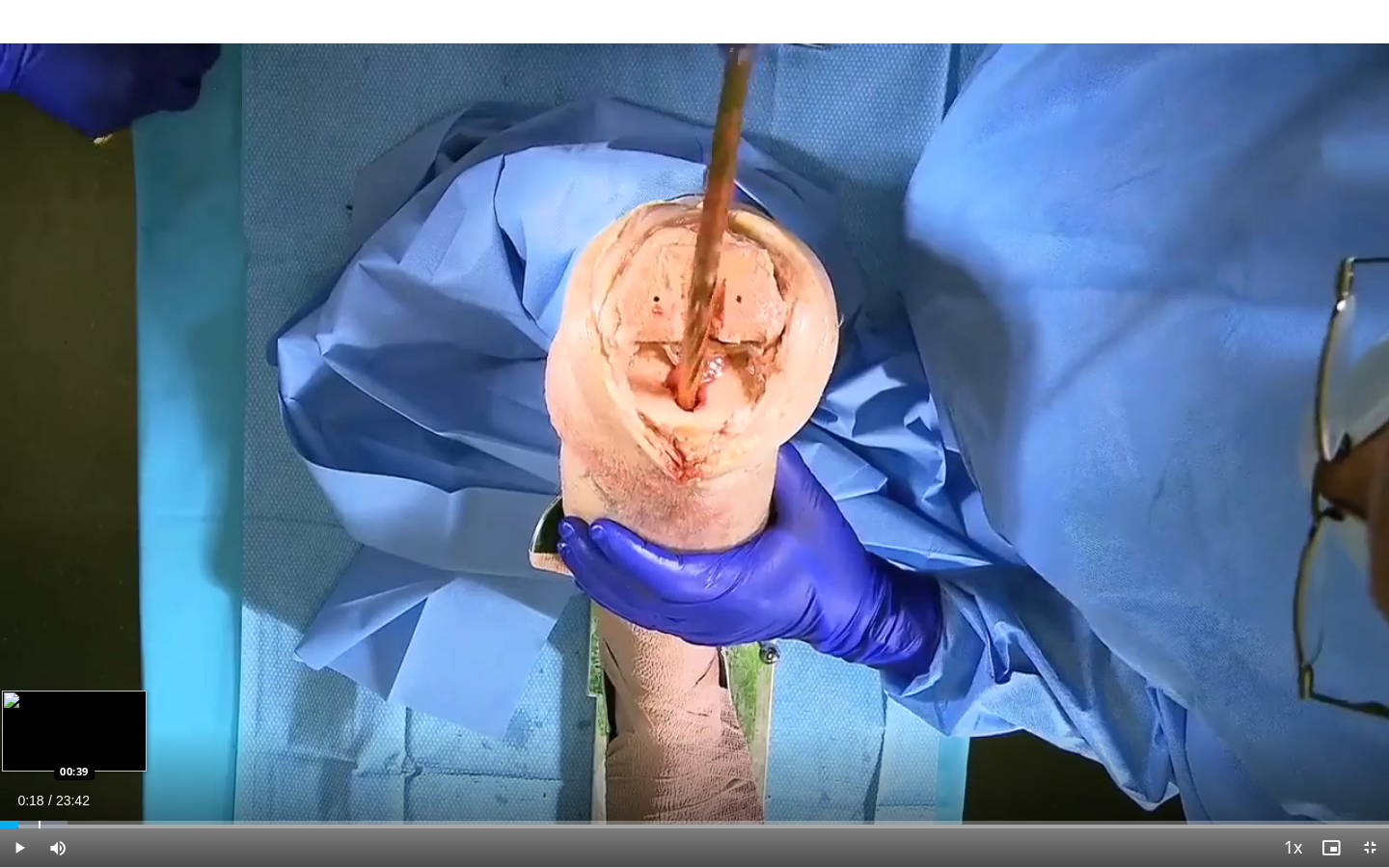 click at bounding box center (40, 825) 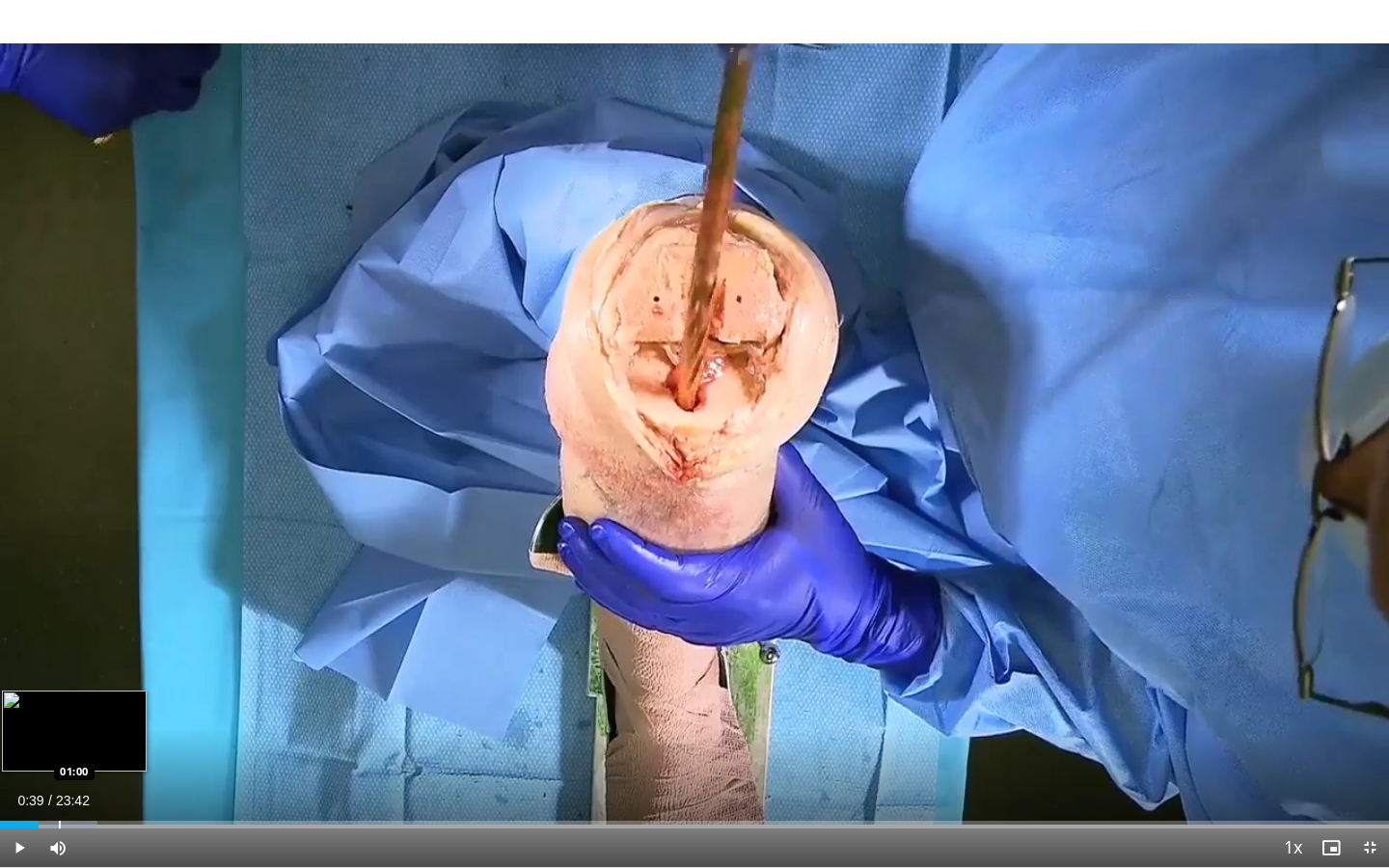 click on "Loaded :  7.03% 00:39 01:00" at bounding box center (694, 819) 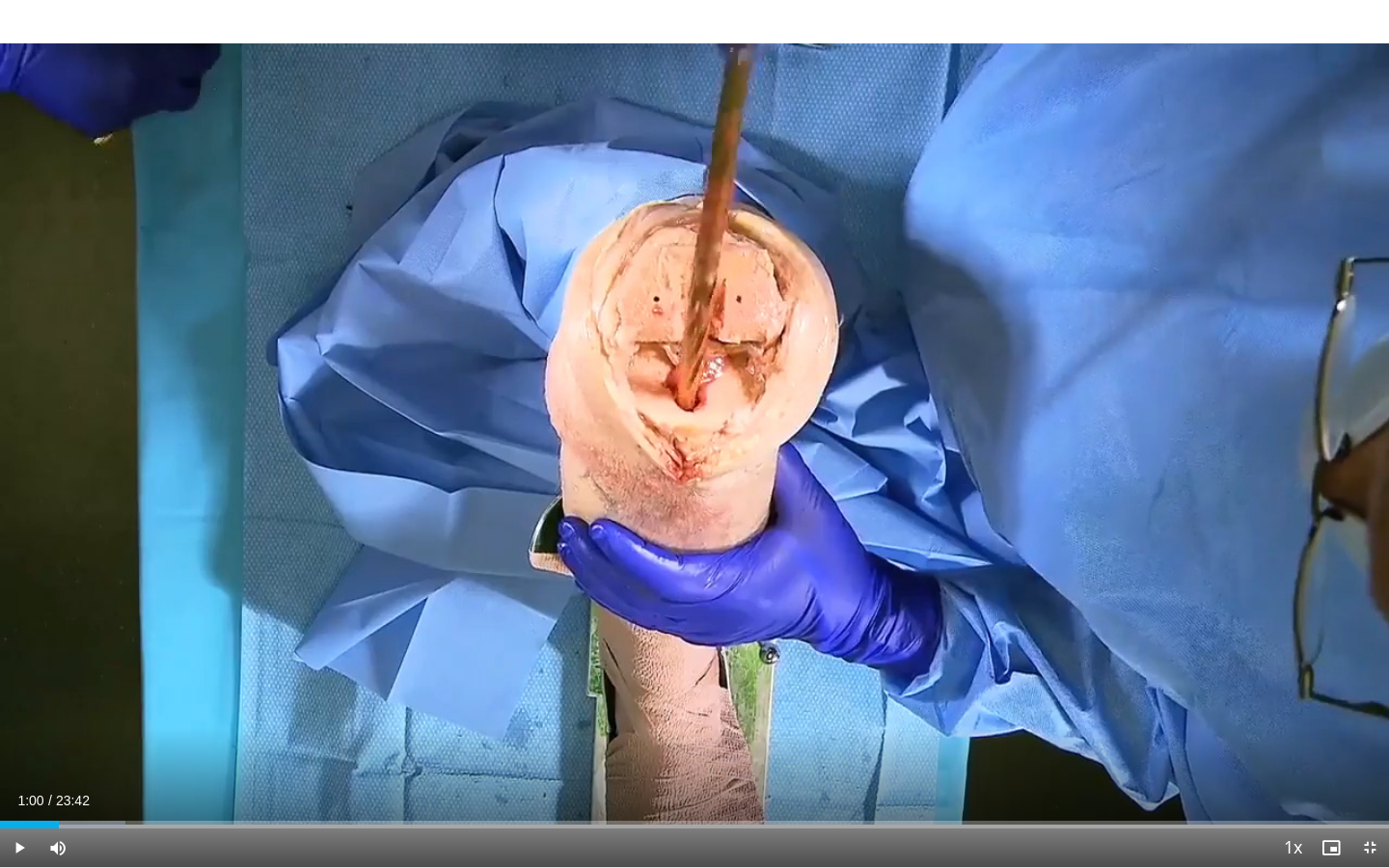 click on "Loaded :  9.06% 01:00 01:21" at bounding box center [694, 819] 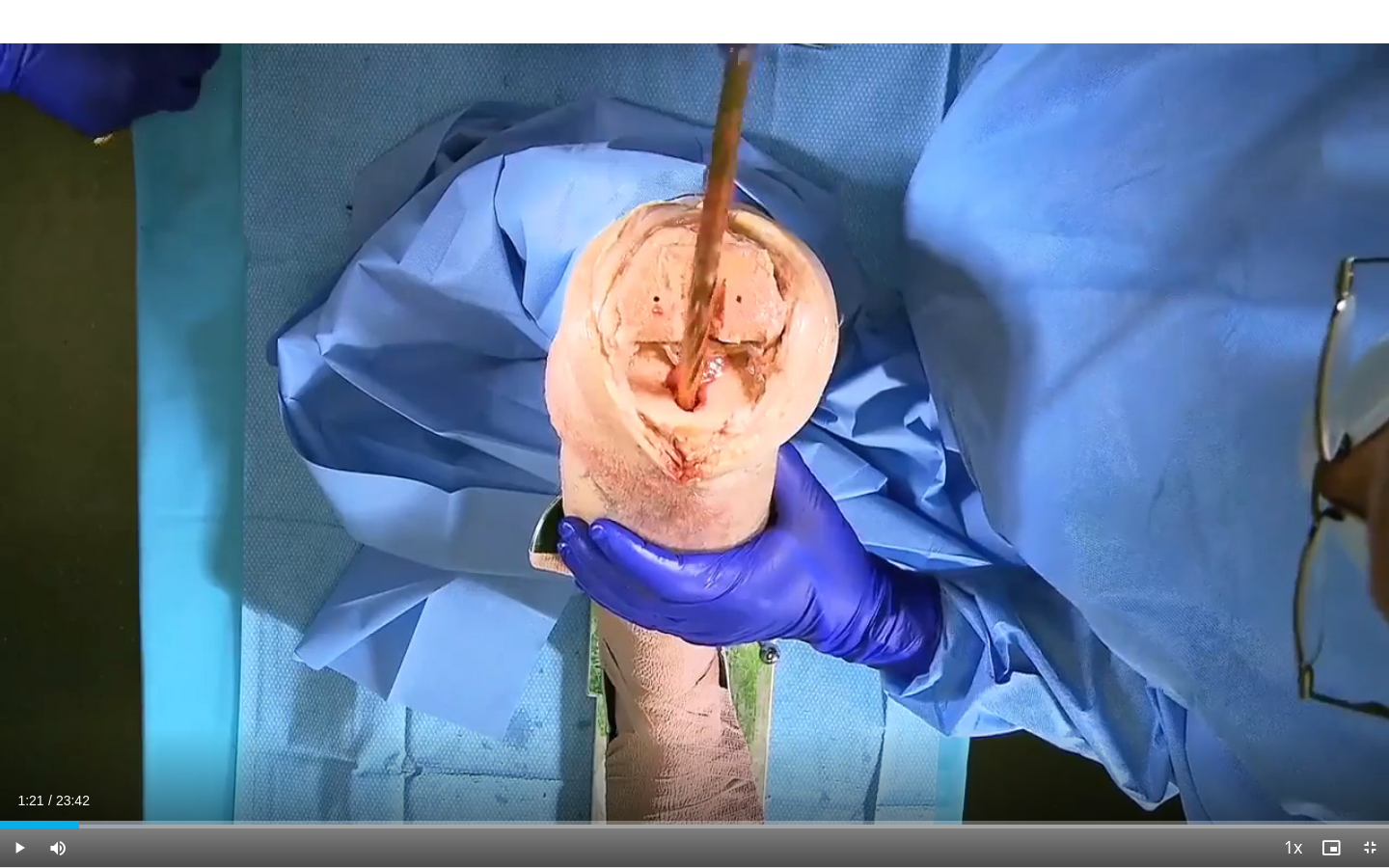 click on "Loaded :  10.45% 01:21 01:44" at bounding box center (694, 819) 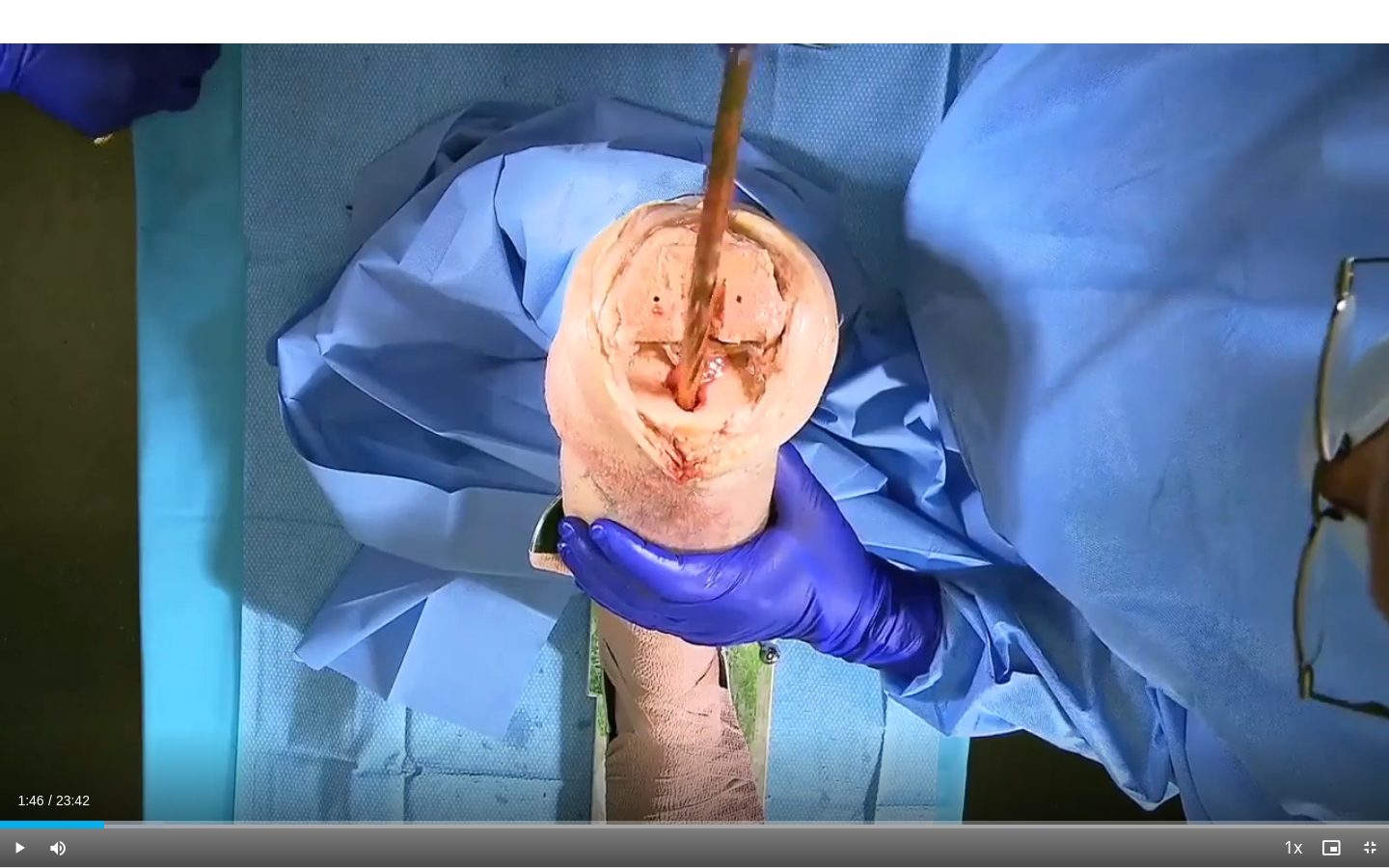 click on "Loaded :  11.85% 01:46 01:59" at bounding box center (694, 819) 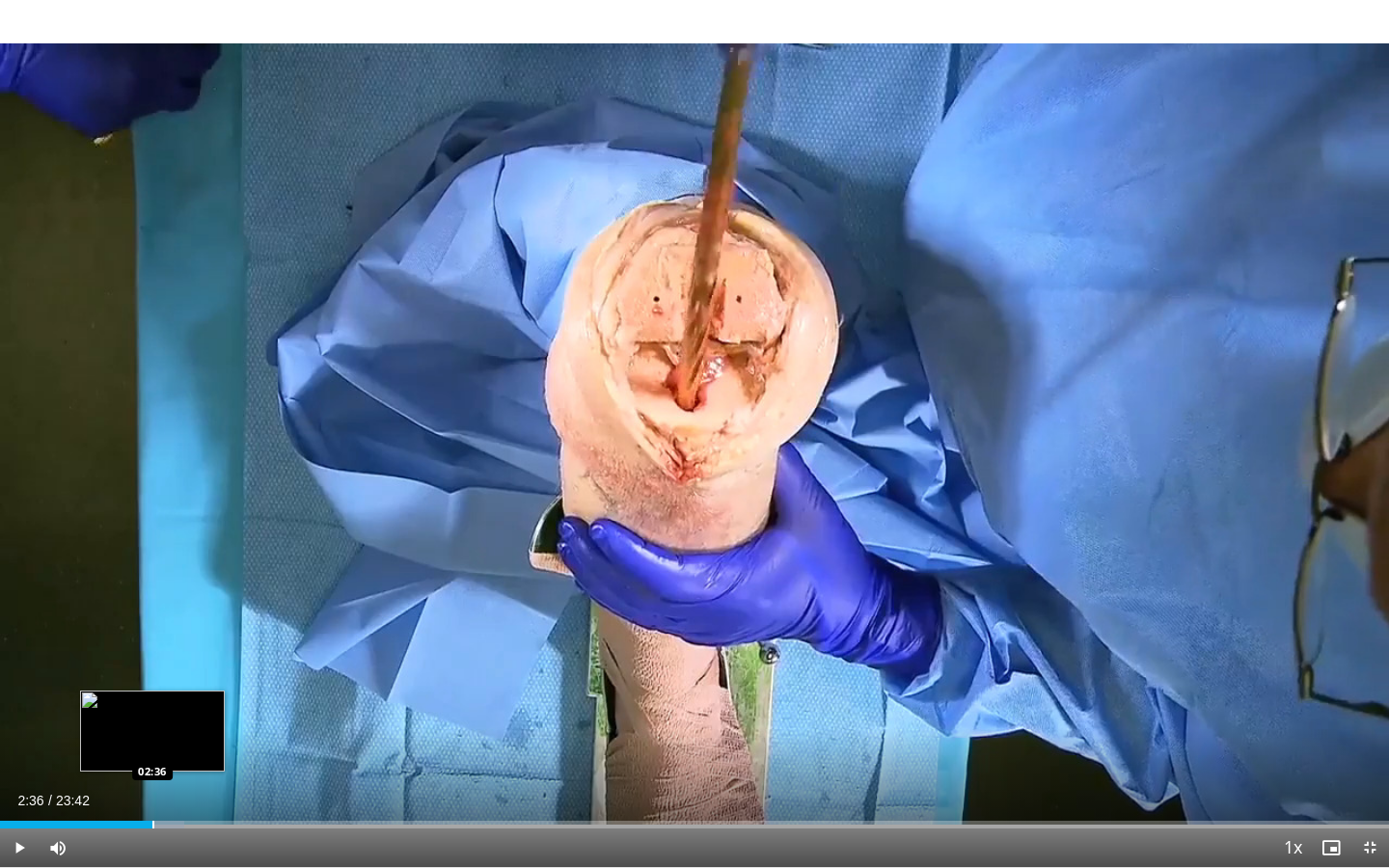 click on "Loaded :  13.24% 02:36 02:36" at bounding box center [694, 819] 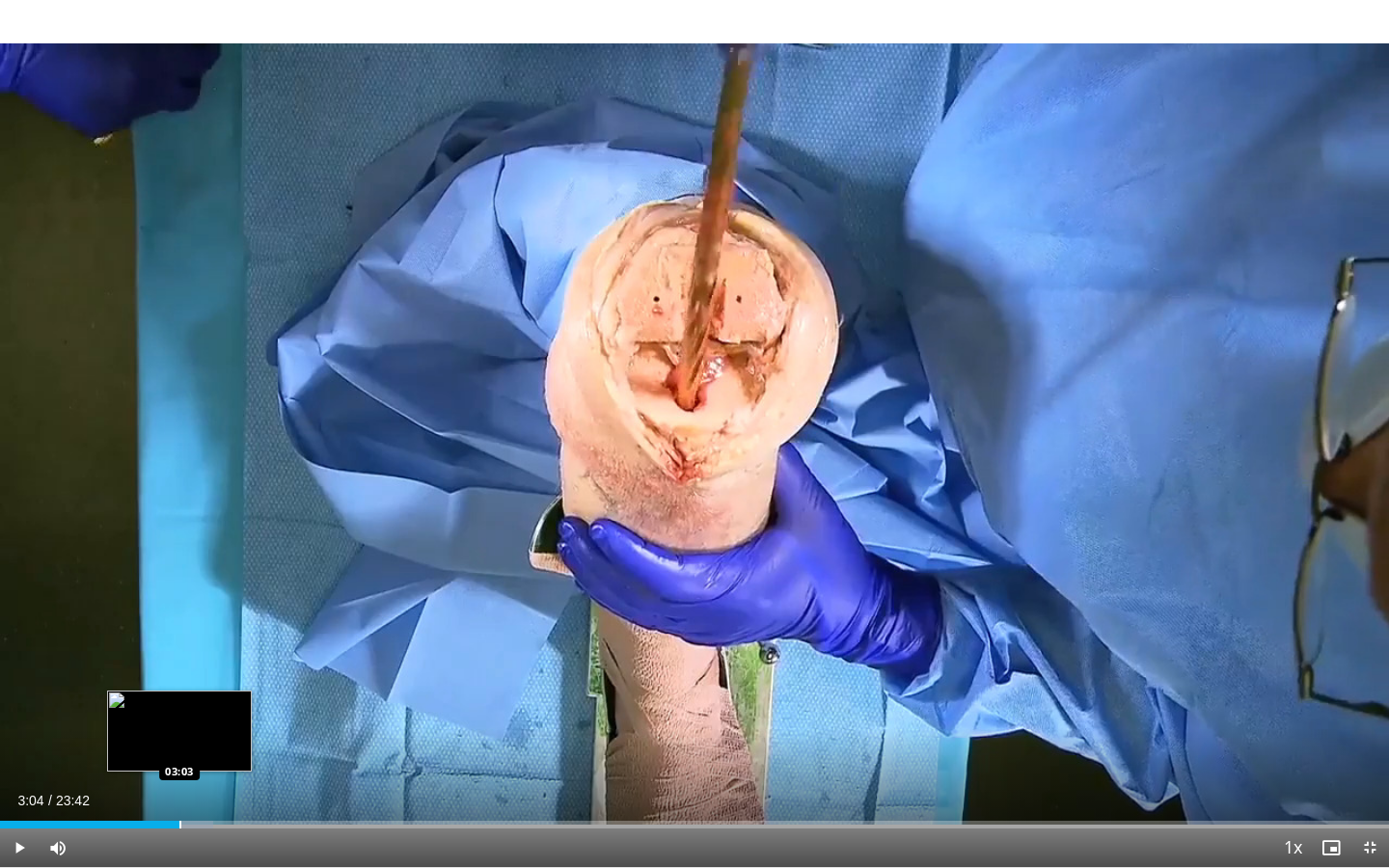 click at bounding box center (180, 825) 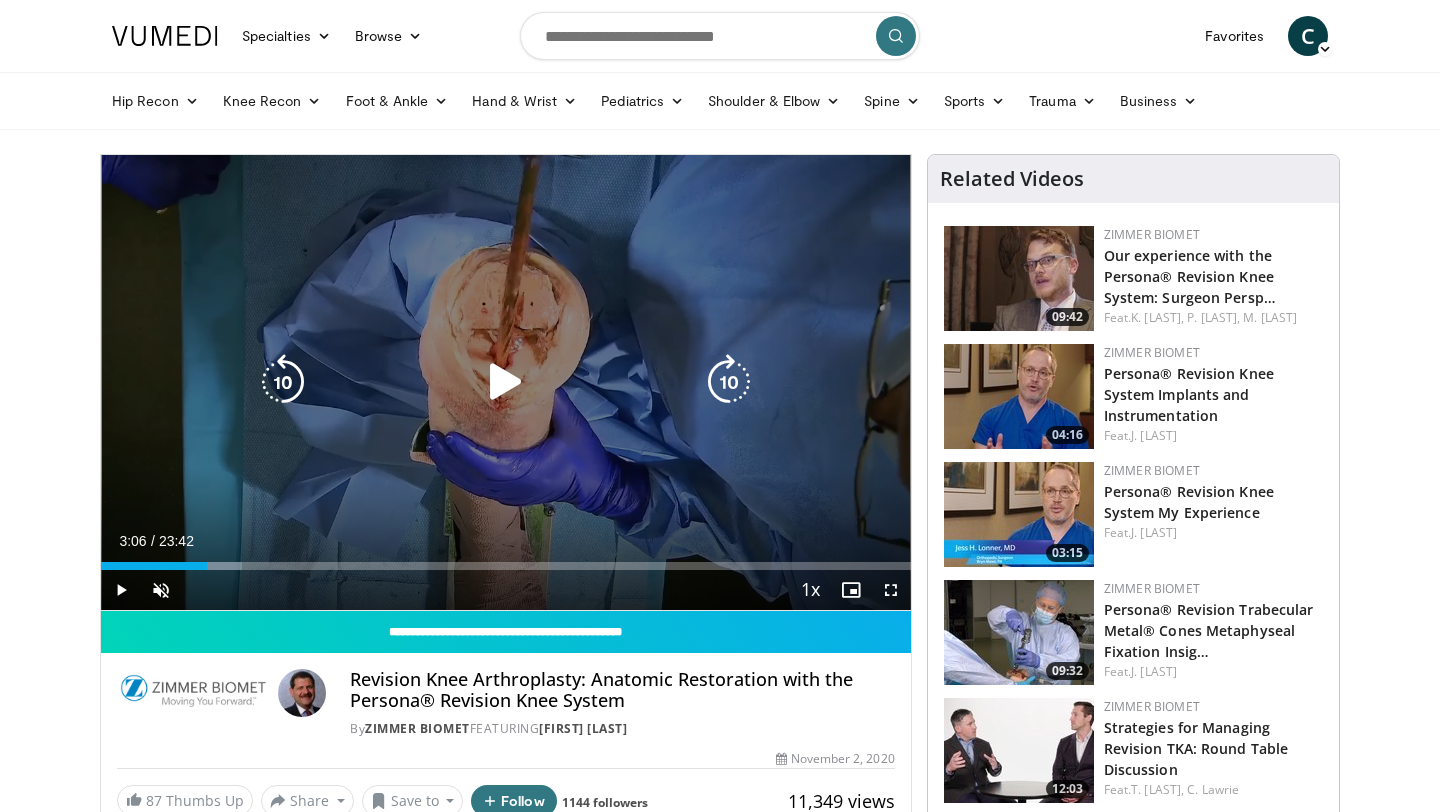 click at bounding box center (506, 382) 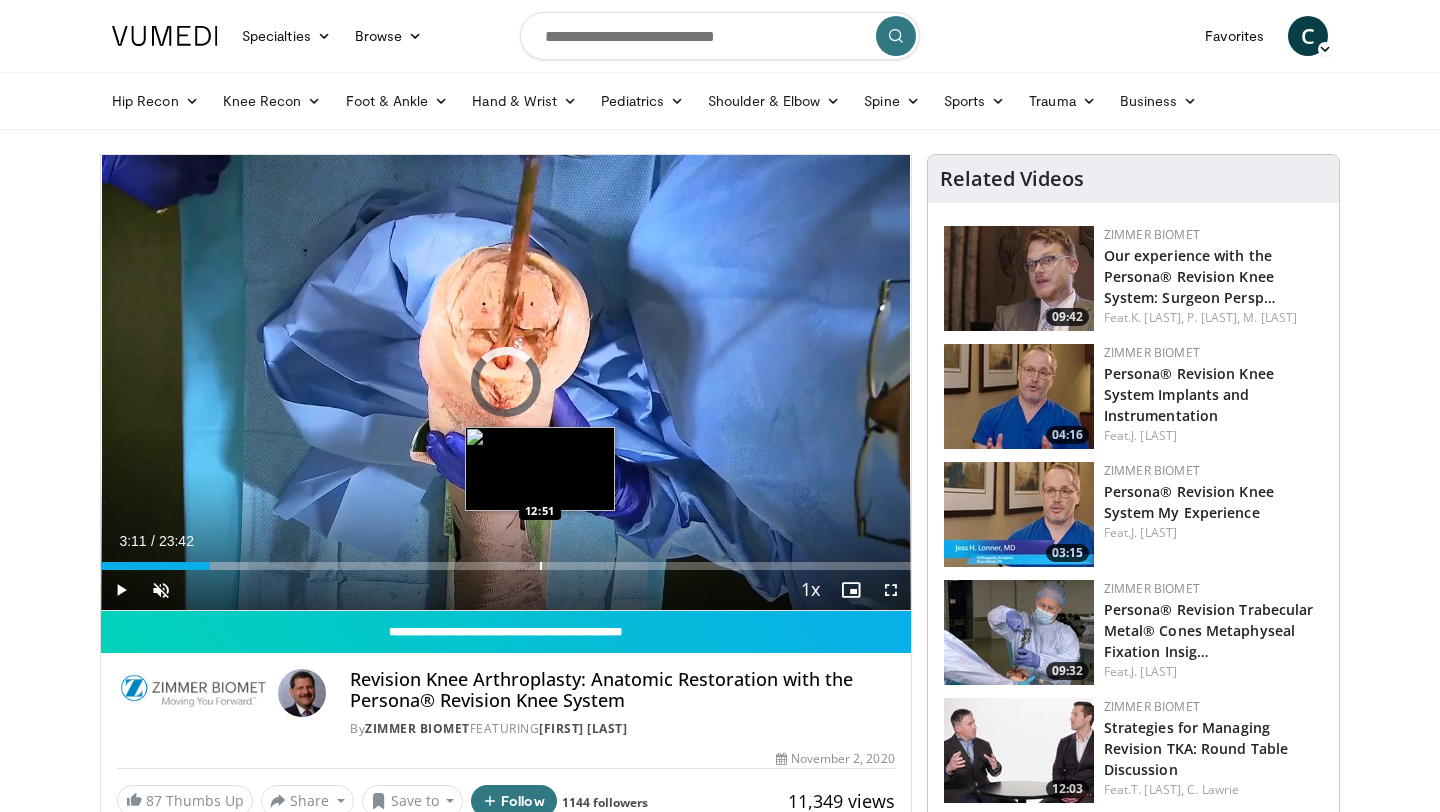 click at bounding box center [541, 566] 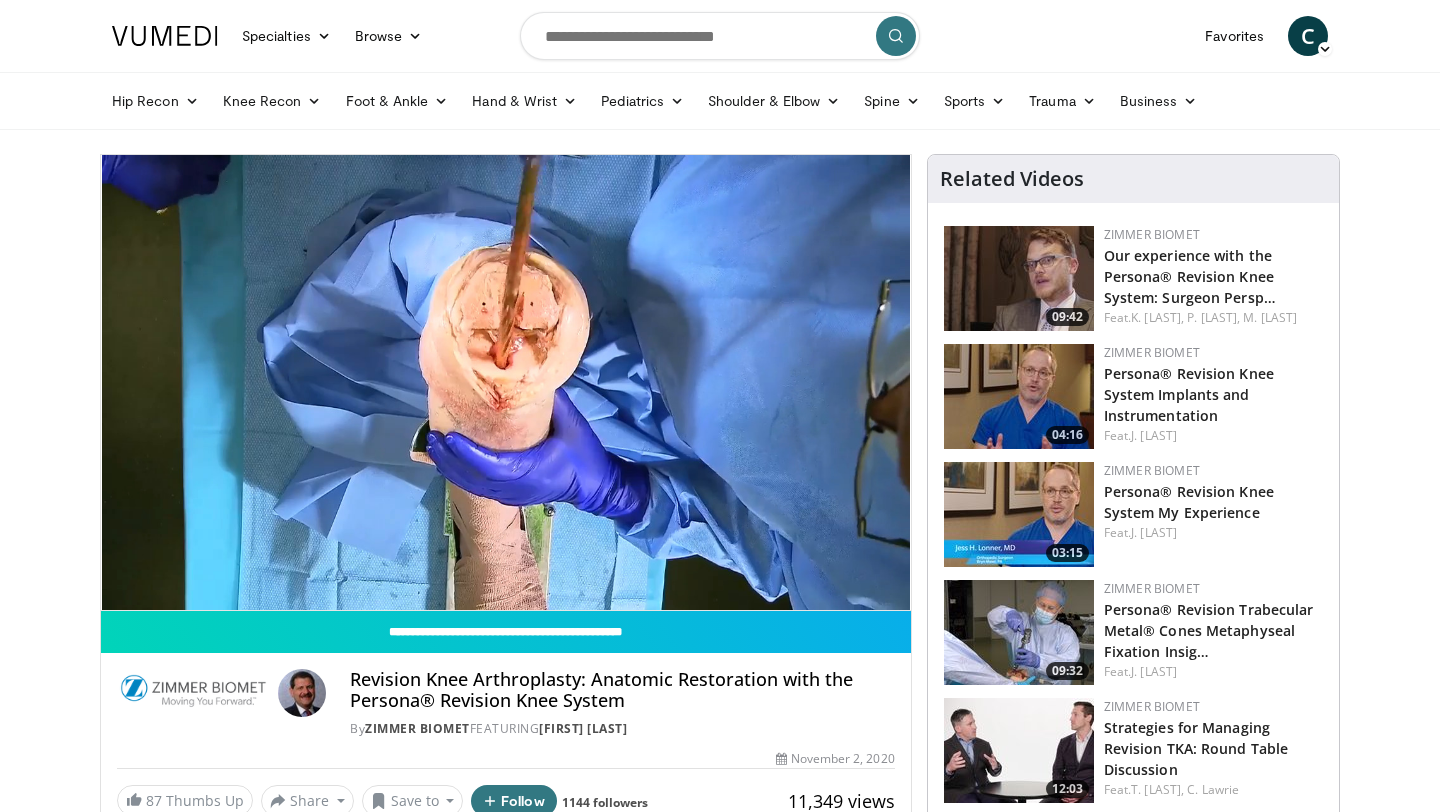 type 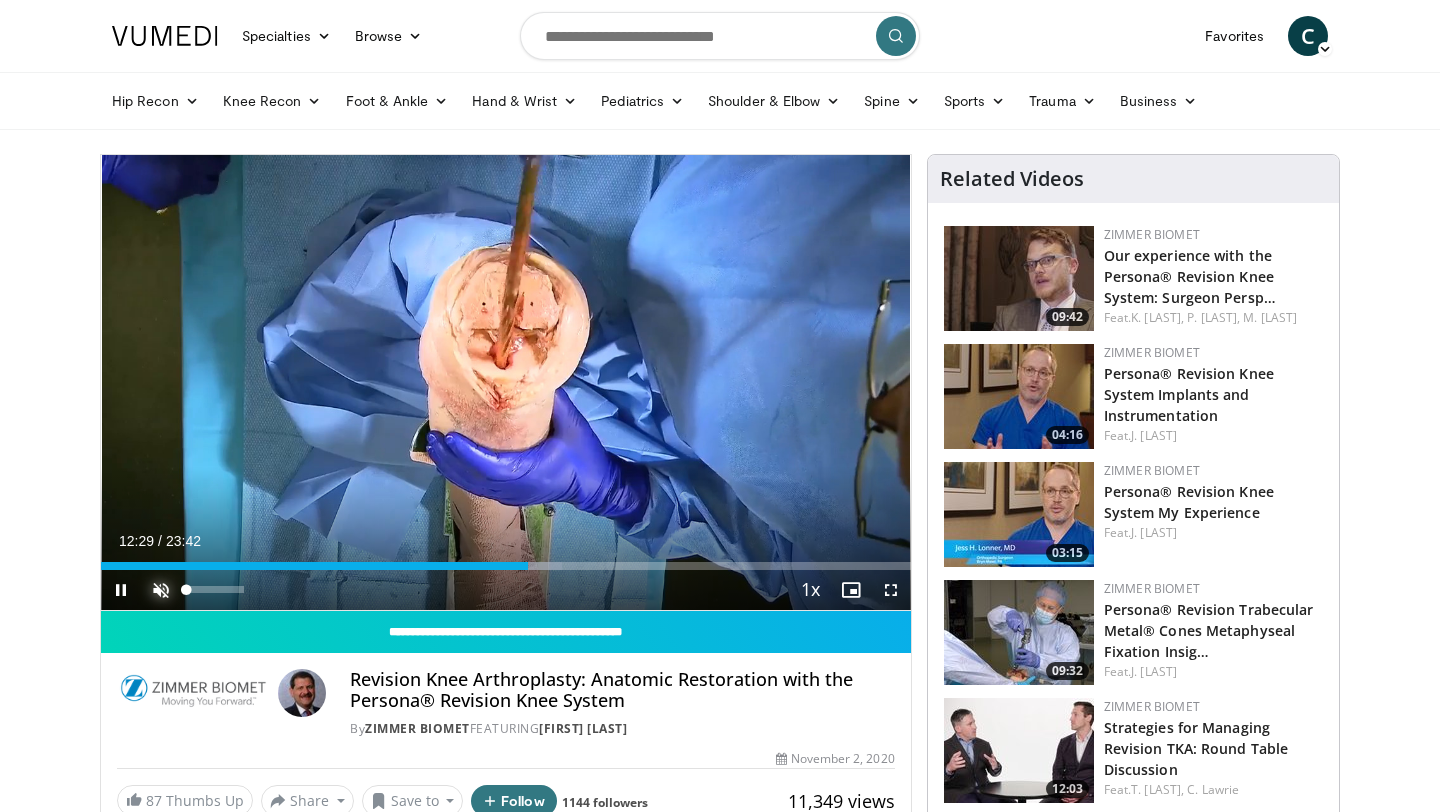 click at bounding box center [161, 590] 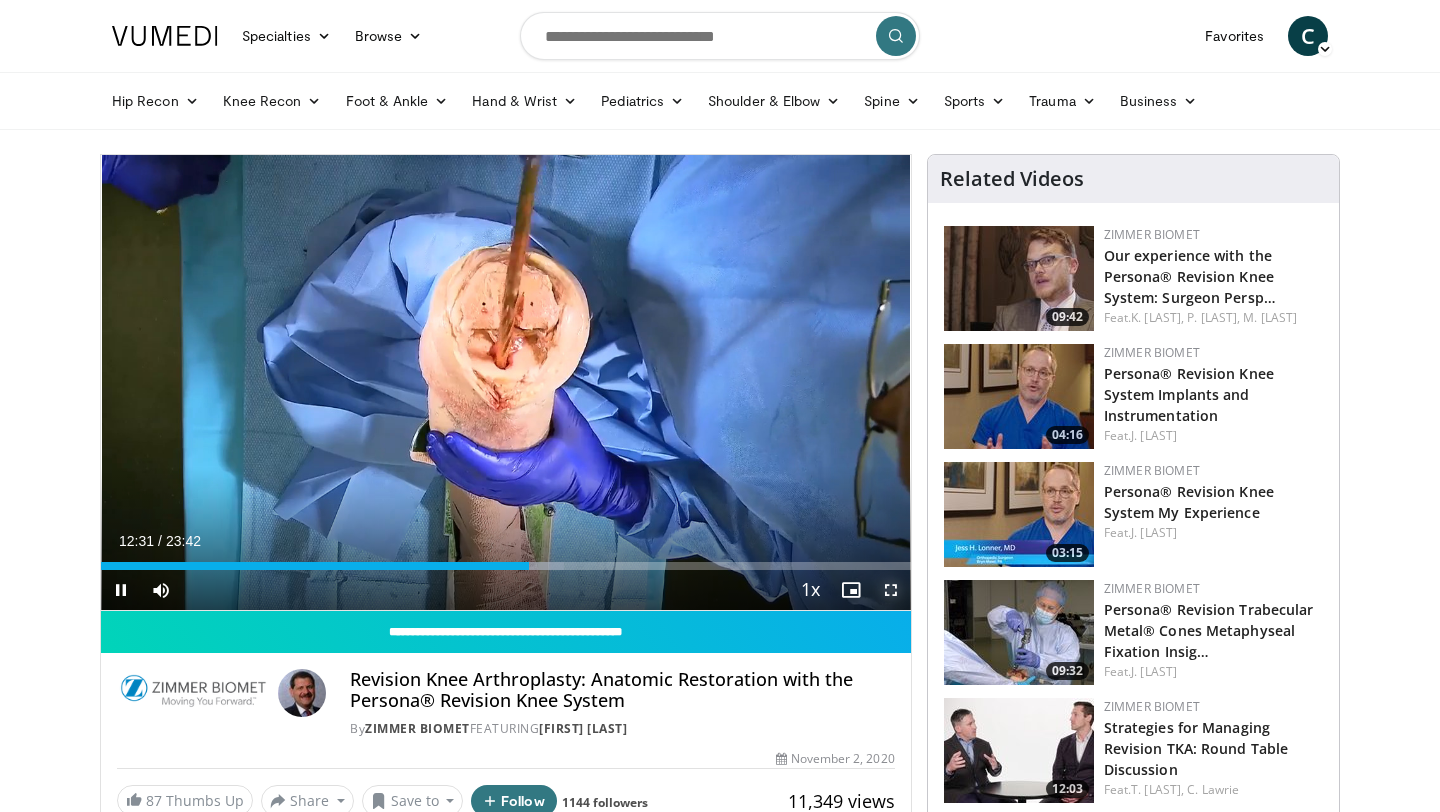 click at bounding box center [891, 590] 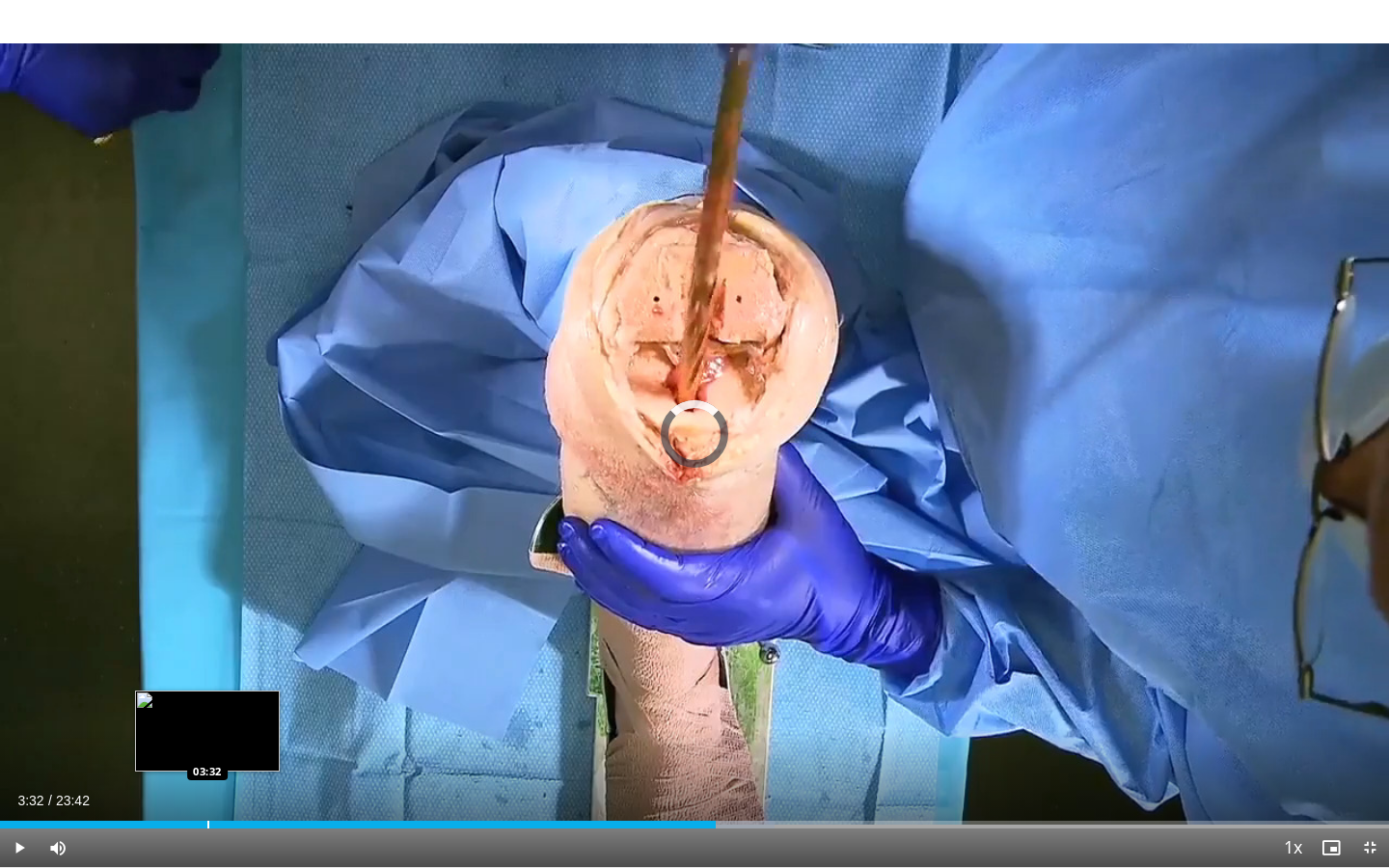 click at bounding box center [208, 825] 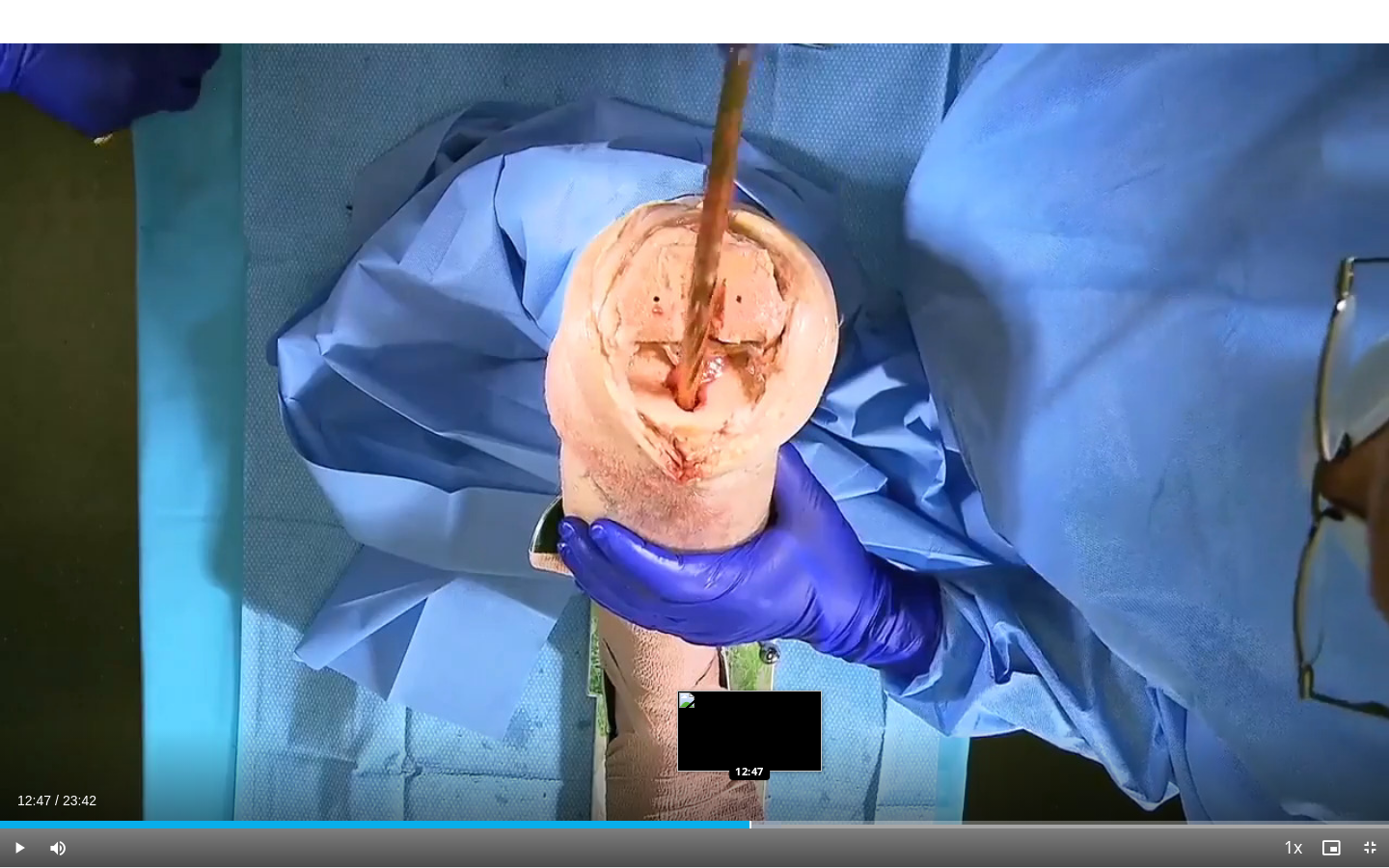 click at bounding box center (750, 825) 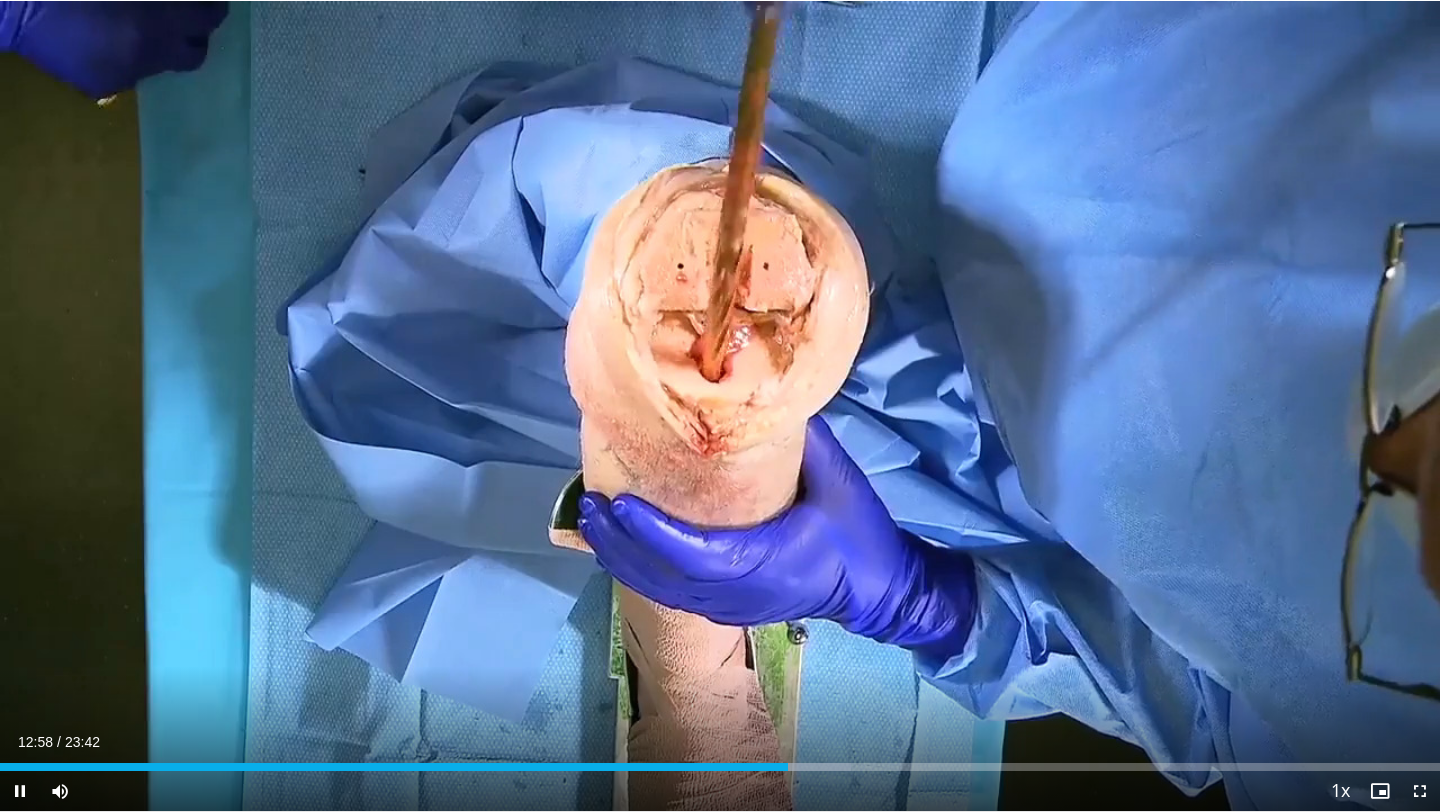 scroll, scrollTop: 0, scrollLeft: 0, axis: both 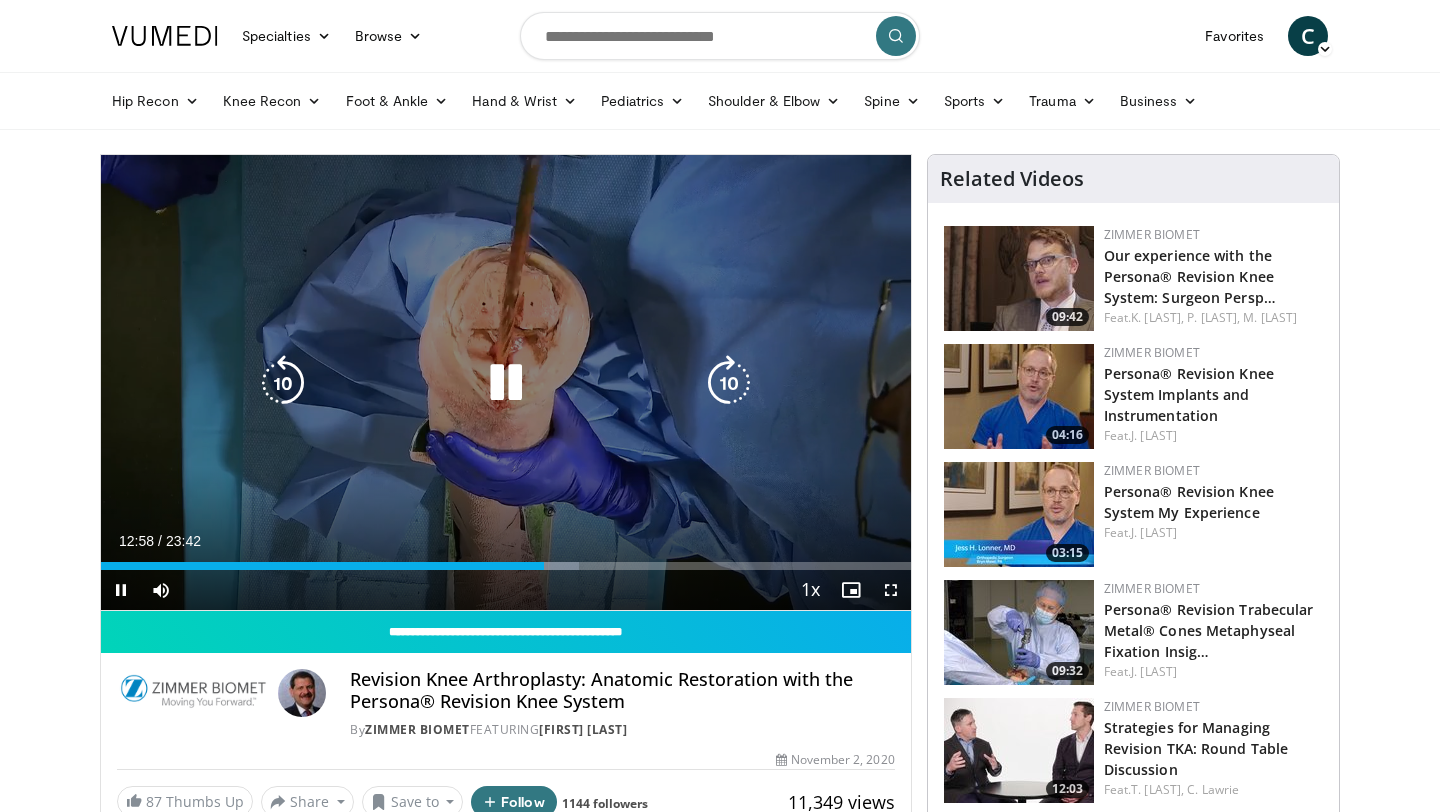 click at bounding box center [506, 383] 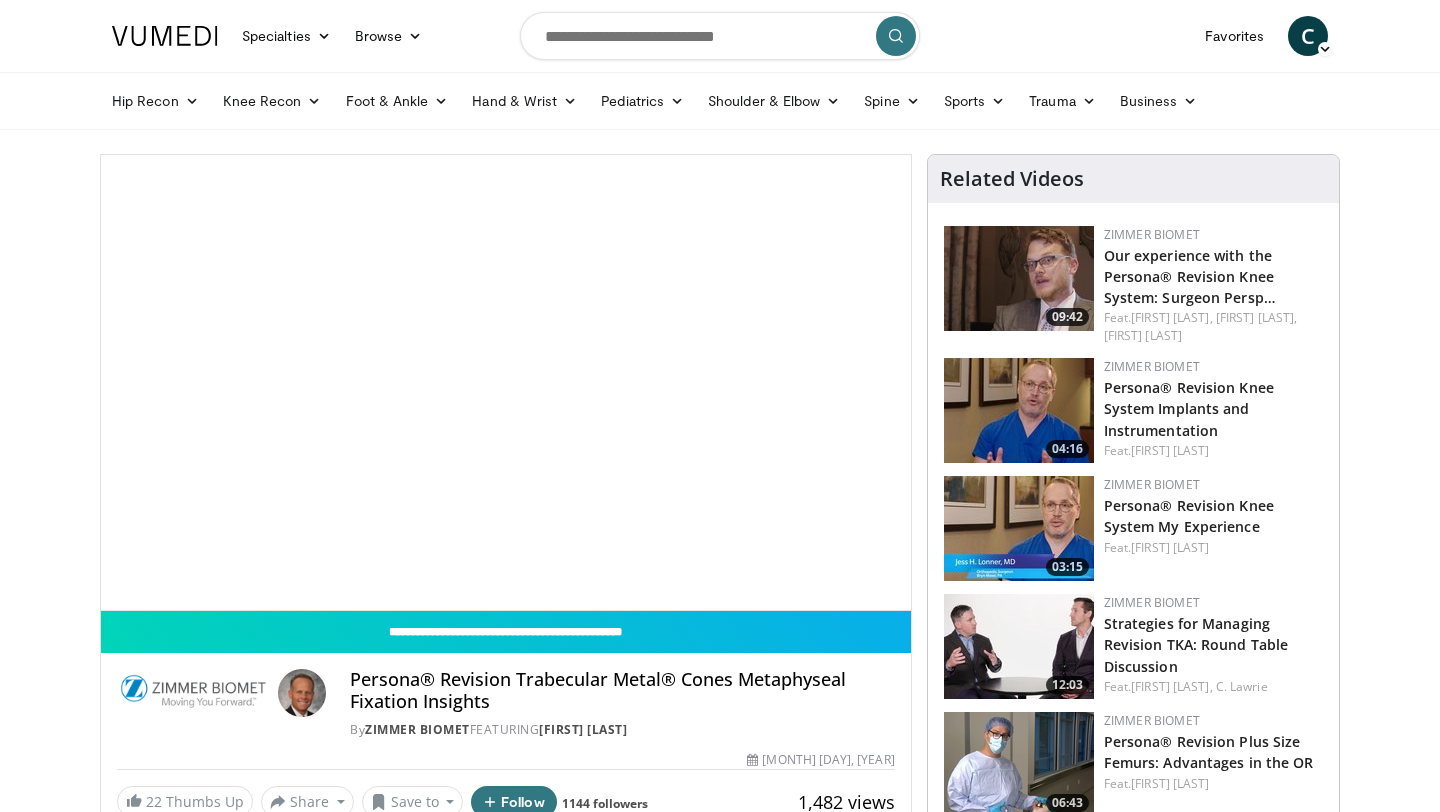 scroll, scrollTop: 0, scrollLeft: 0, axis: both 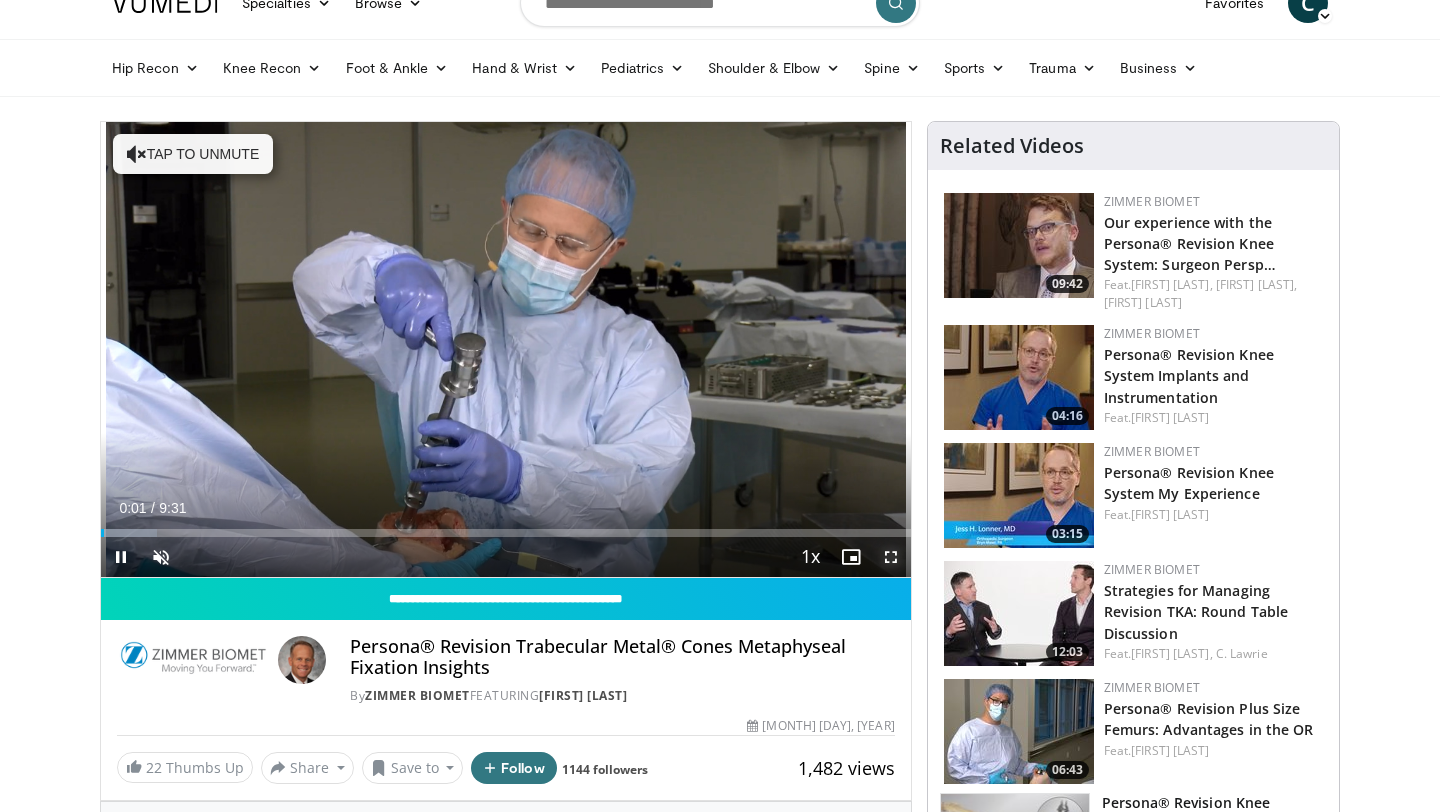 click at bounding box center [891, 557] 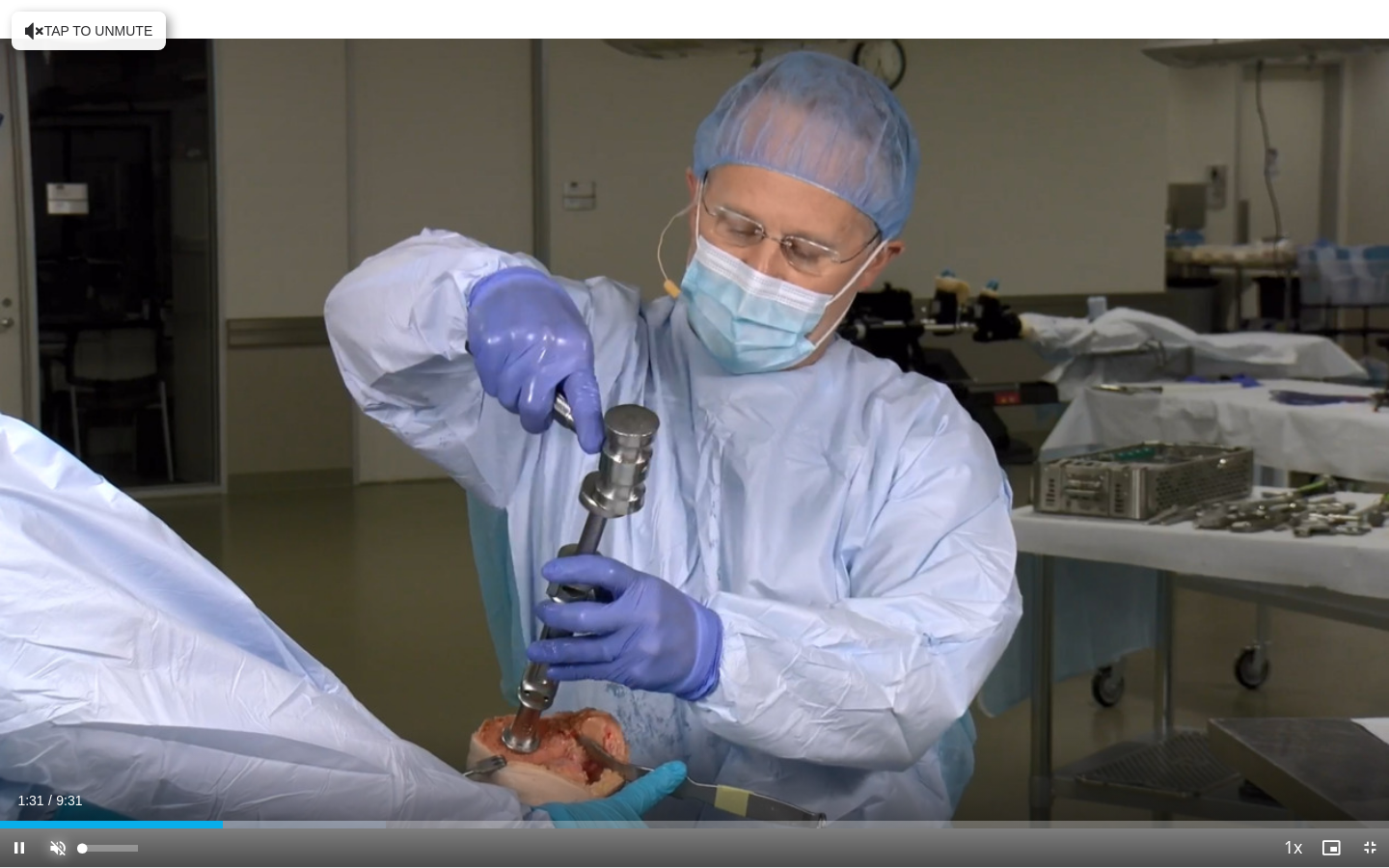 click at bounding box center [58, 848] 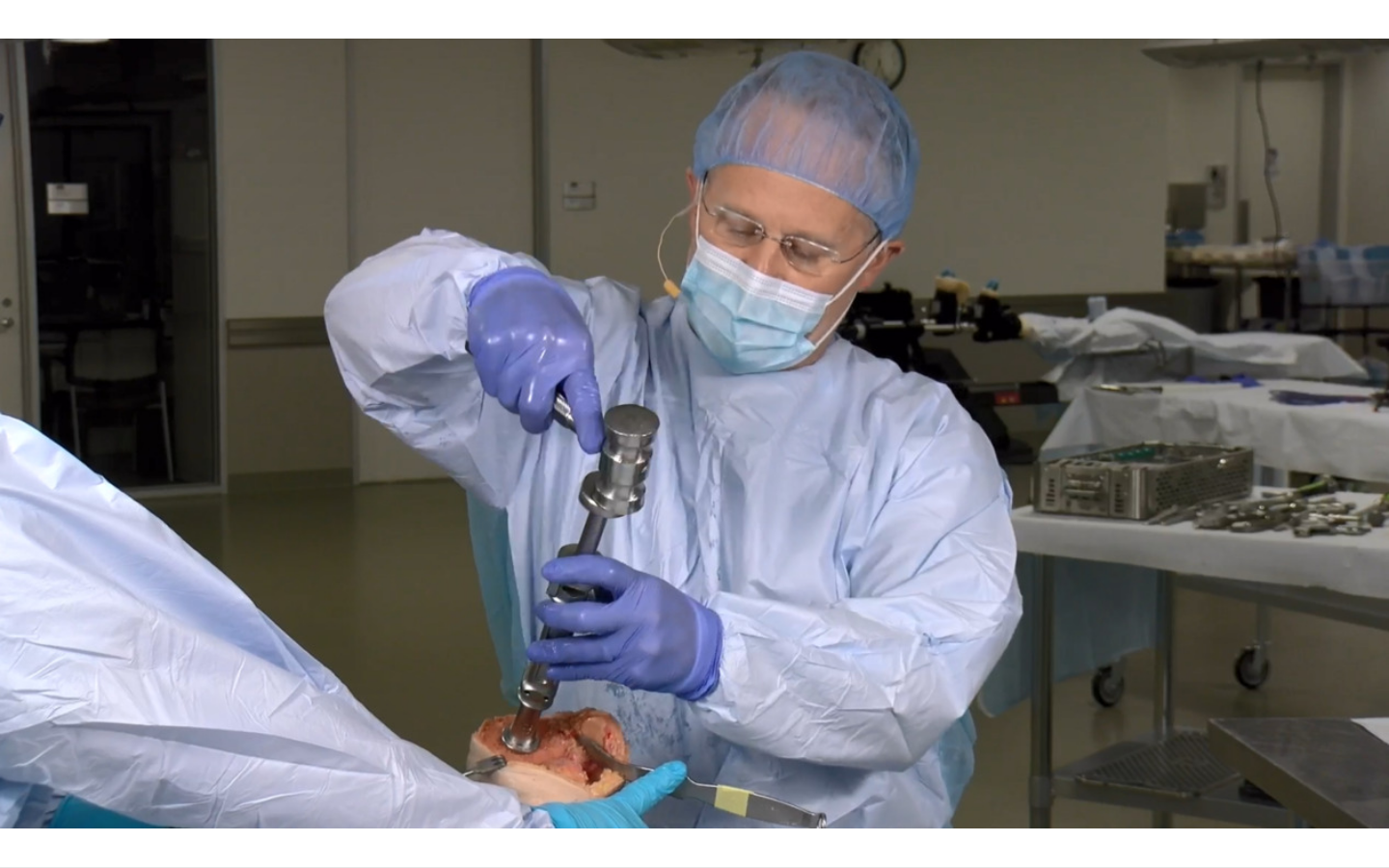 type 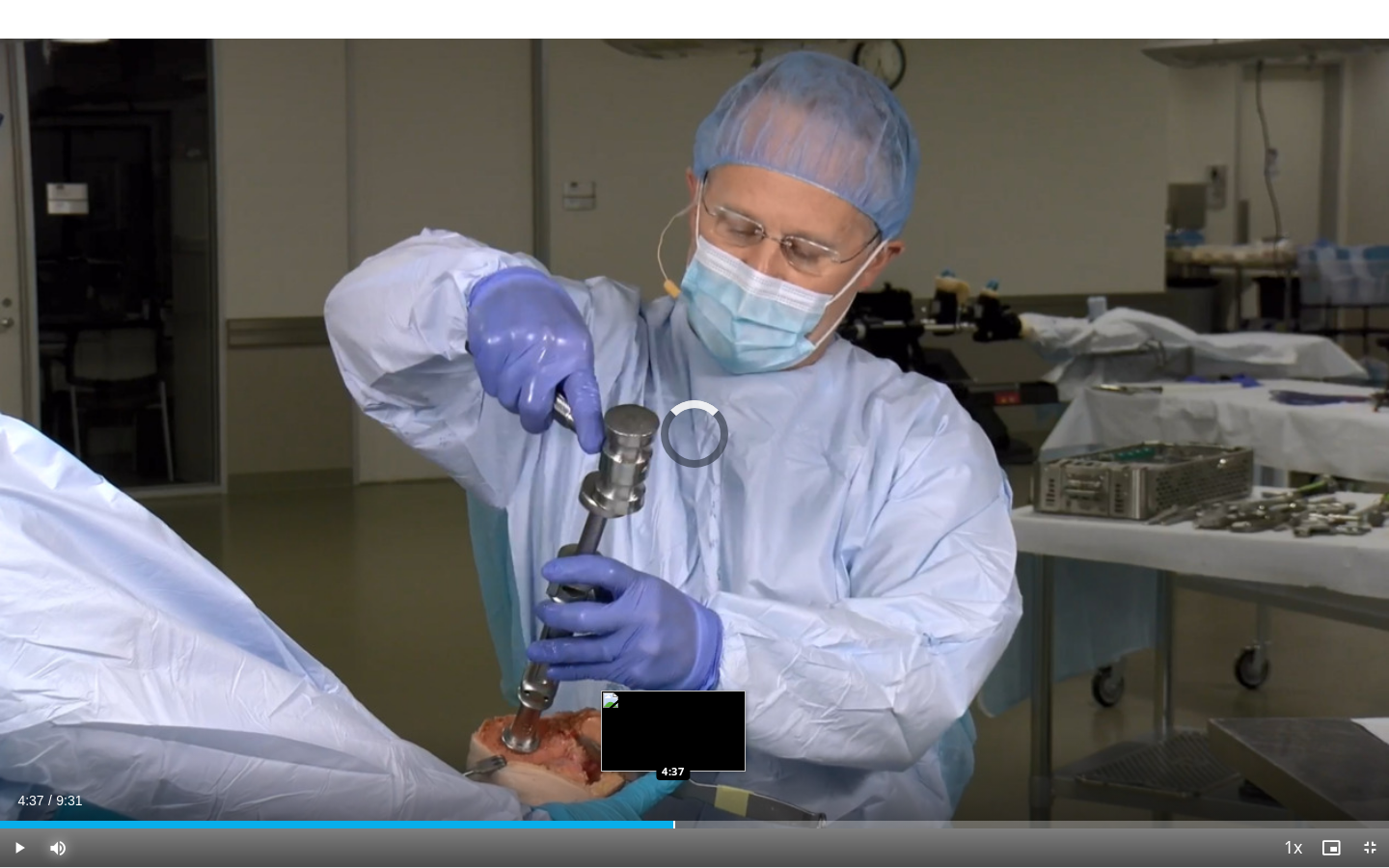 click at bounding box center (674, 825) 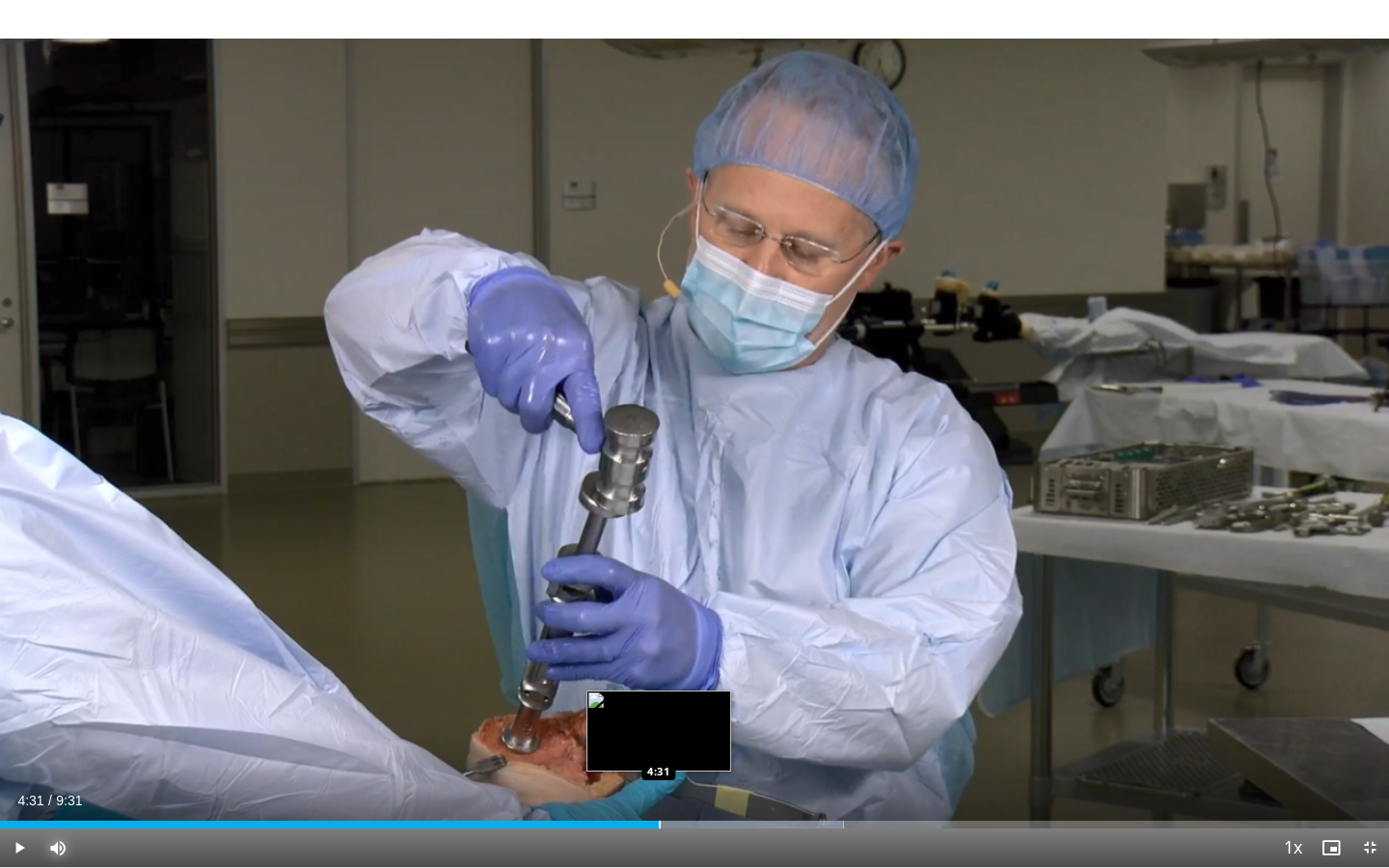 click at bounding box center (660, 825) 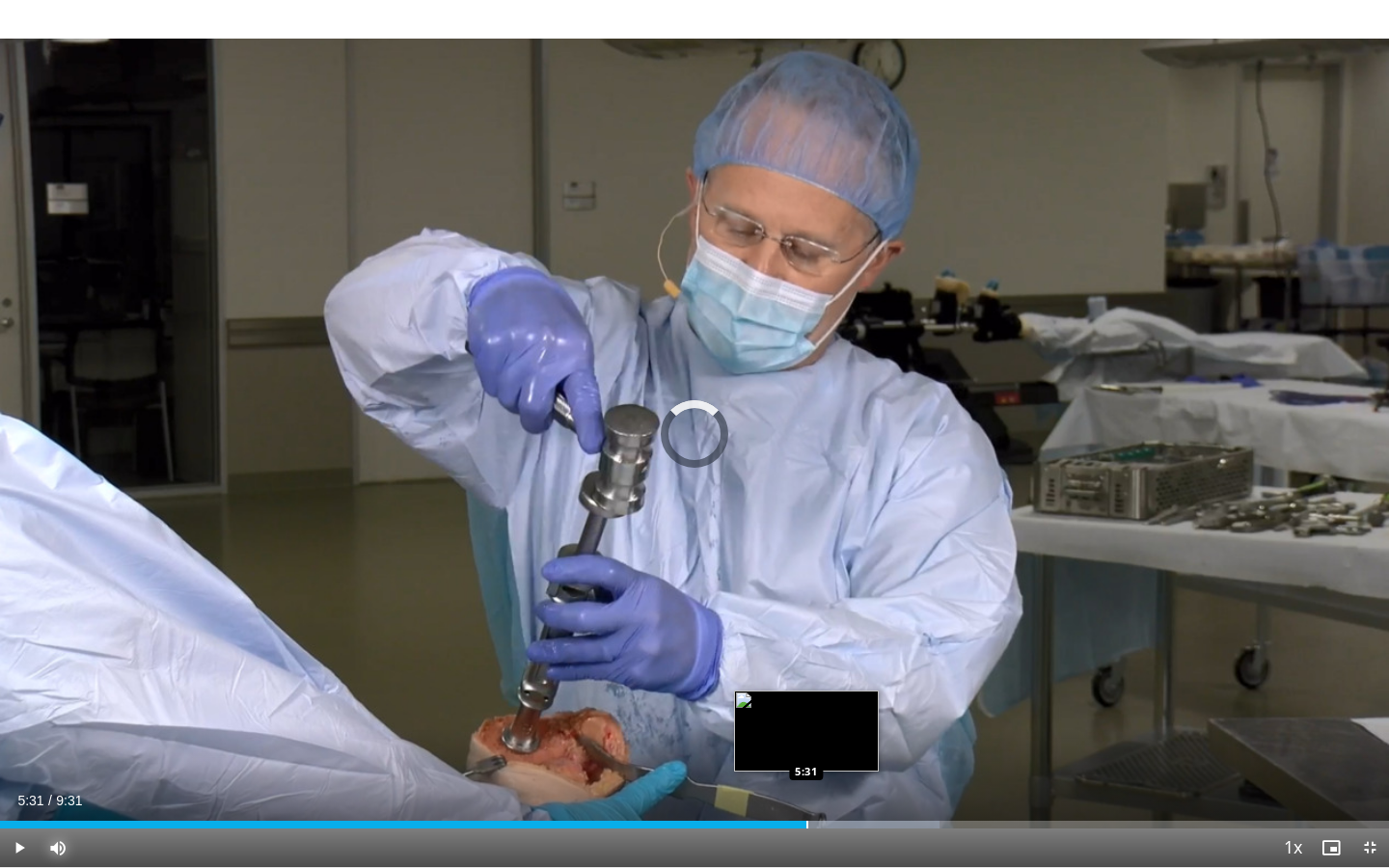 click at bounding box center (807, 825) 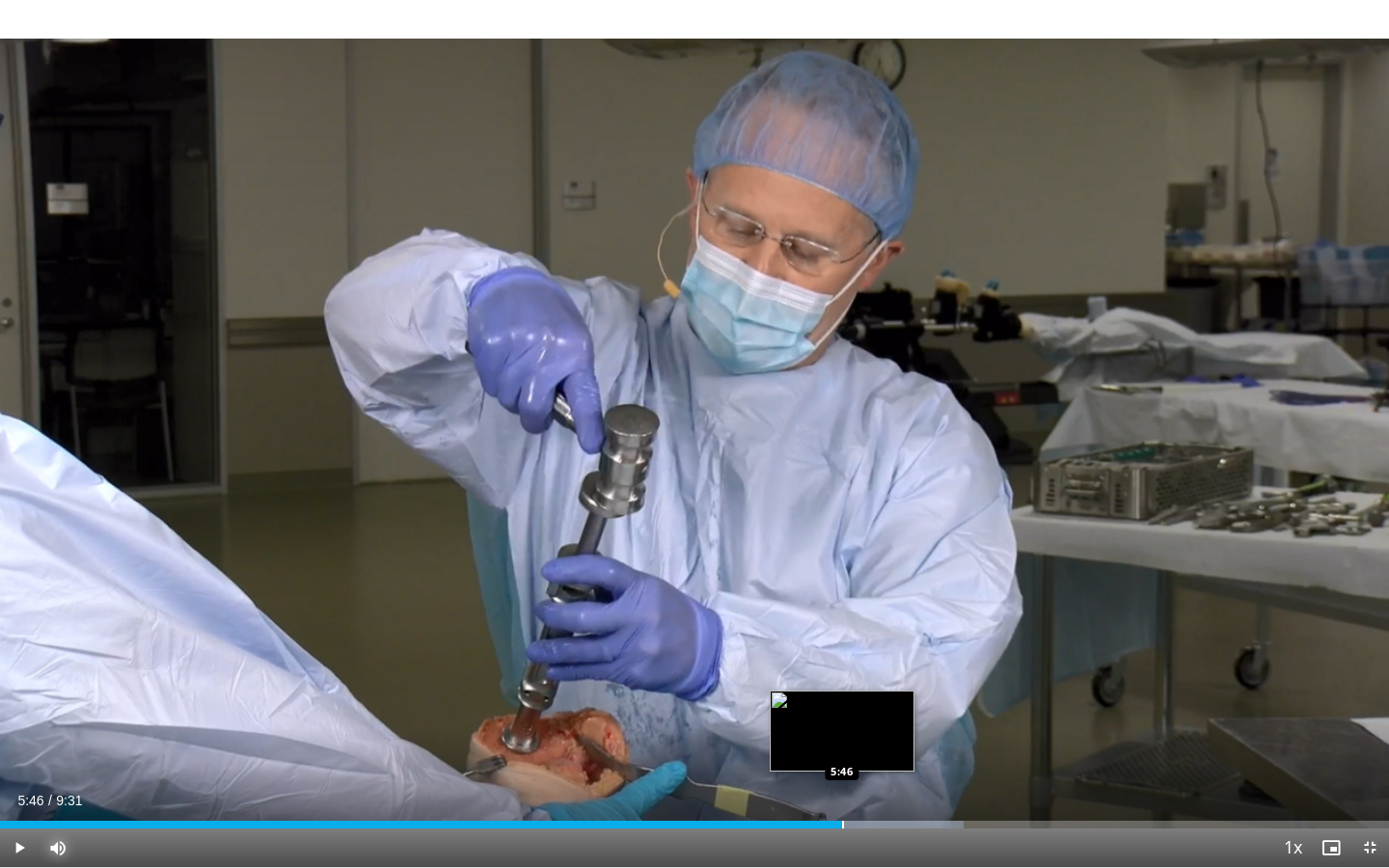 click at bounding box center (843, 825) 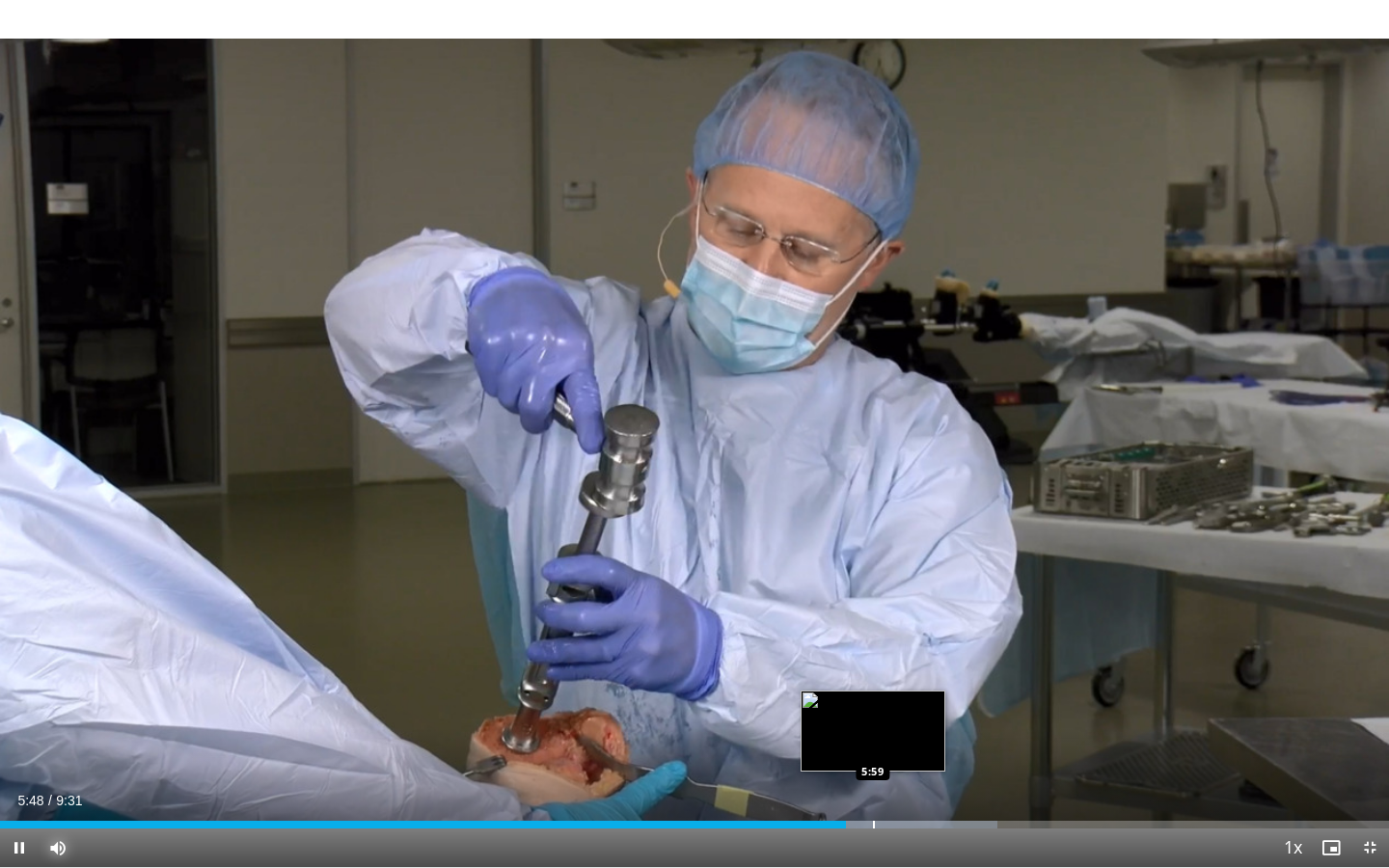 click at bounding box center (874, 825) 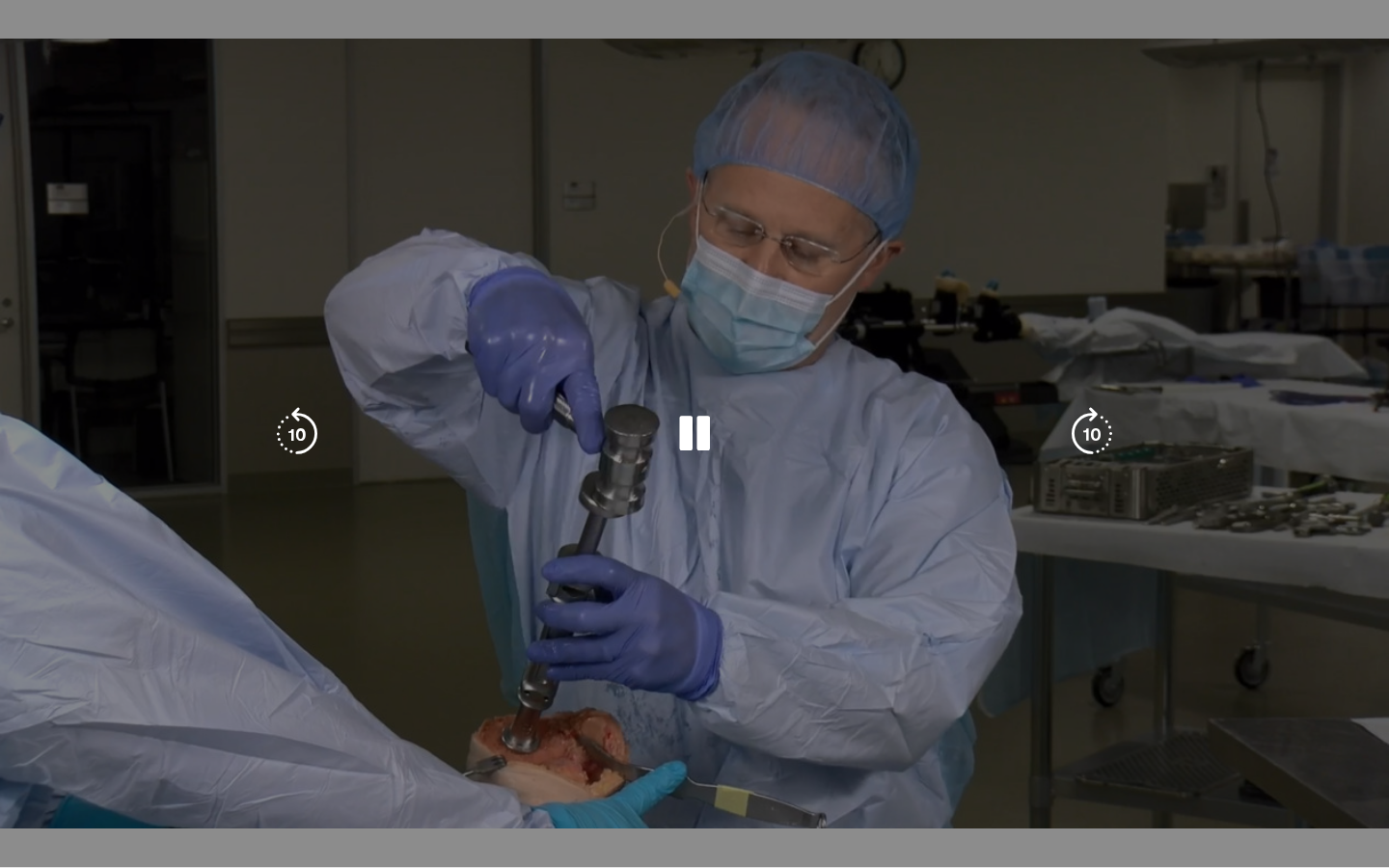 click on "60 seconds
Tap to unmute" at bounding box center (694, 433) 